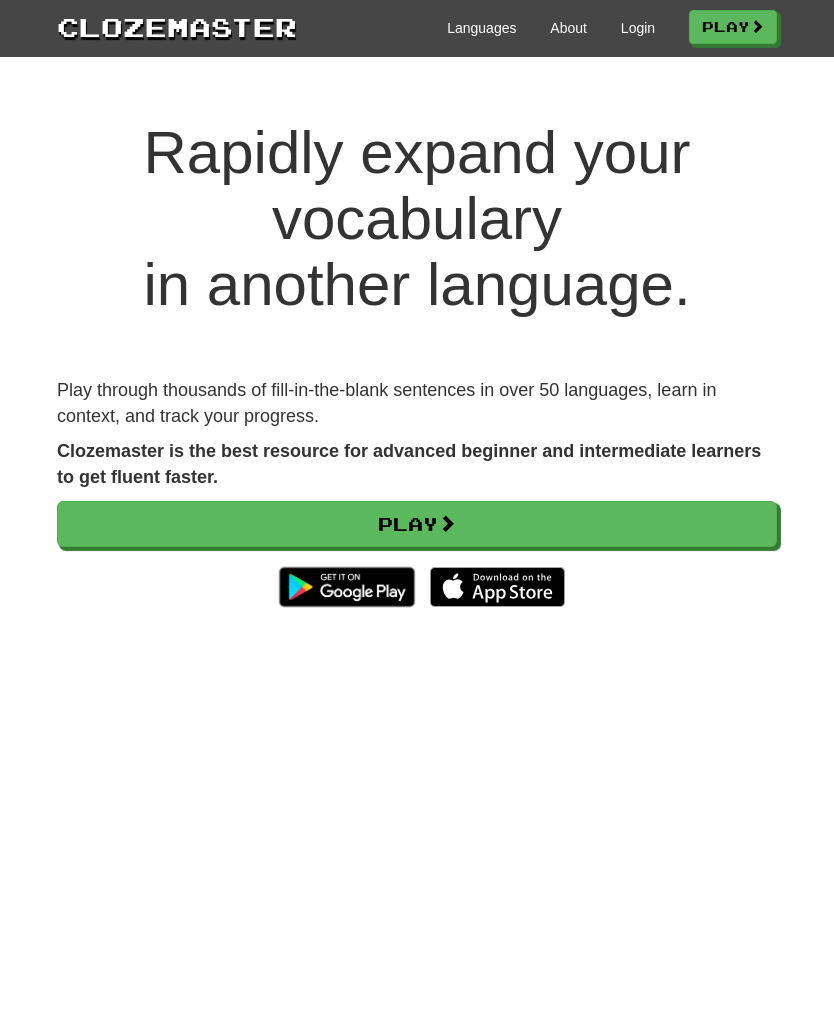 scroll, scrollTop: 103, scrollLeft: 0, axis: vertical 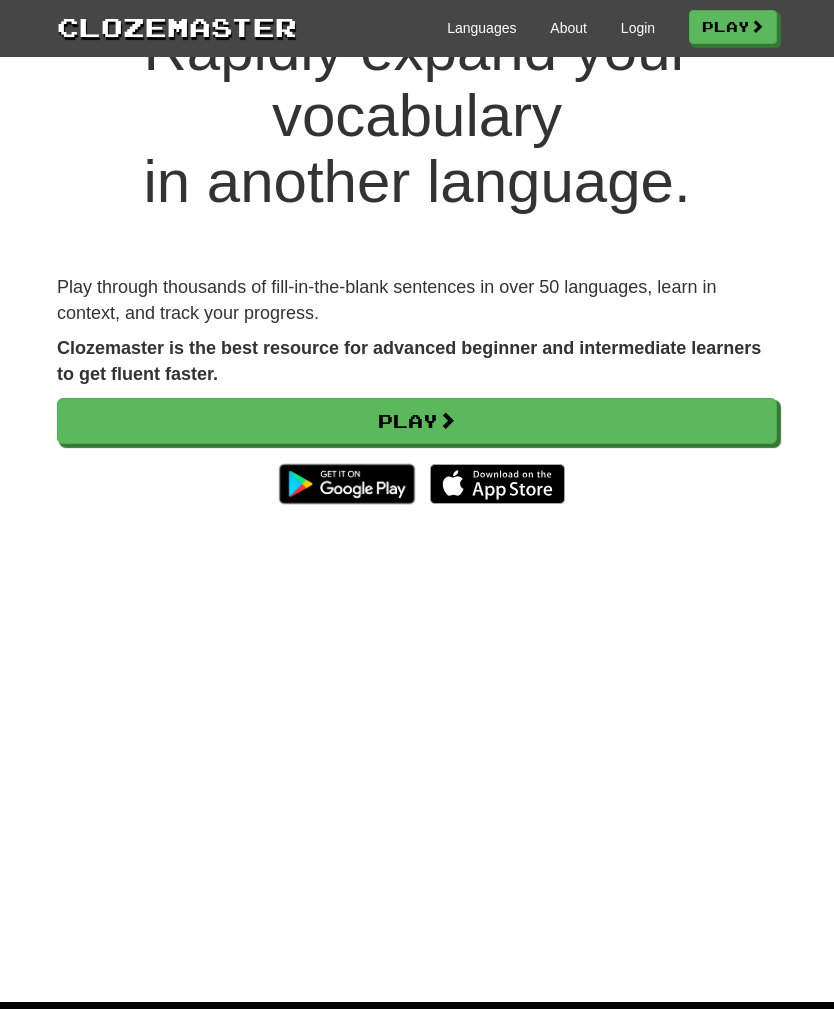 click on "Languages
About
Login
Play" at bounding box center [537, 26] 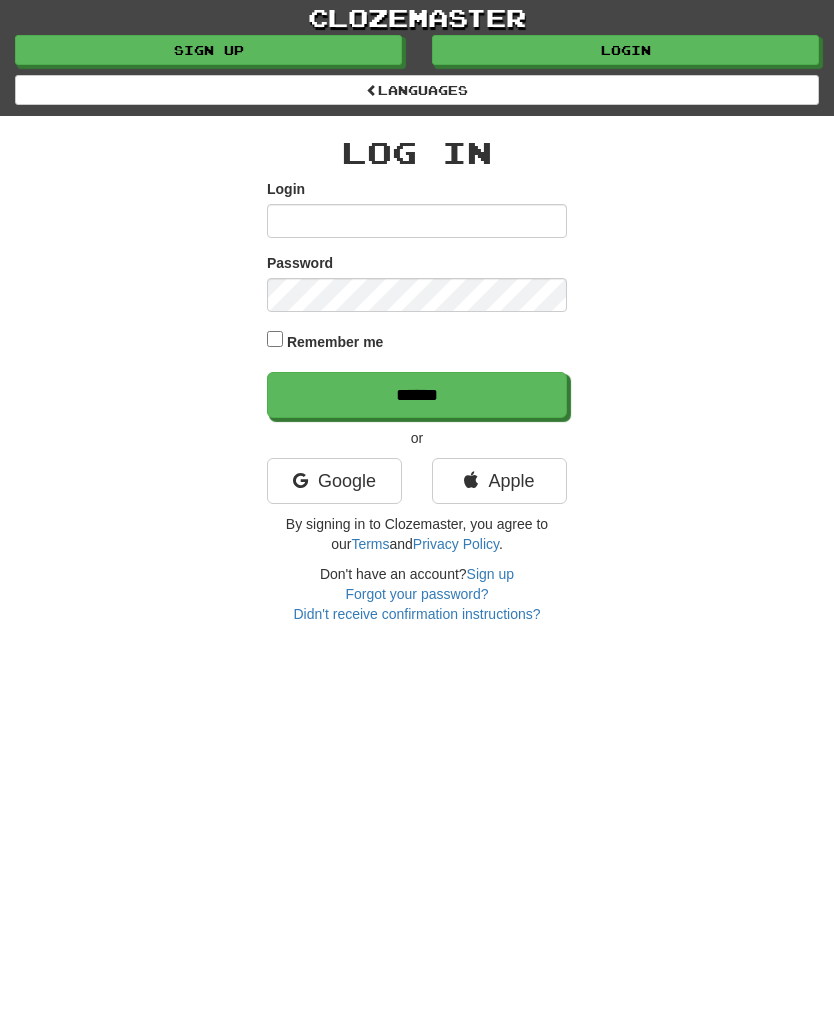 scroll, scrollTop: 0, scrollLeft: 0, axis: both 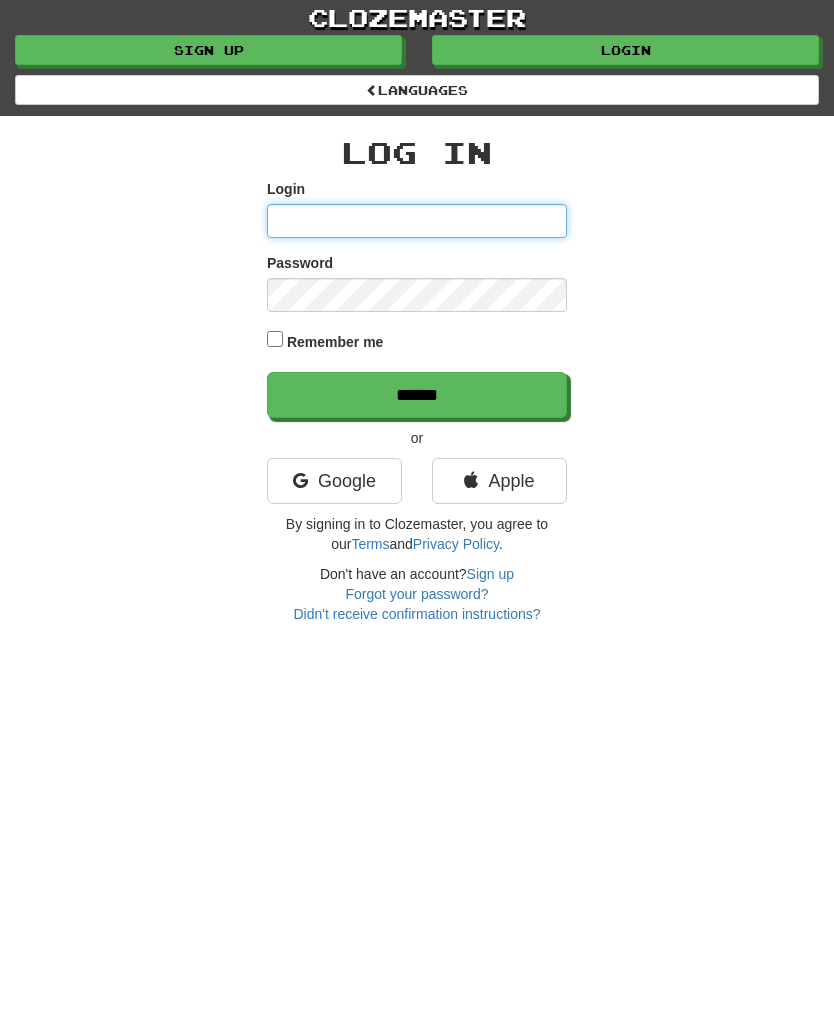 type on "*******" 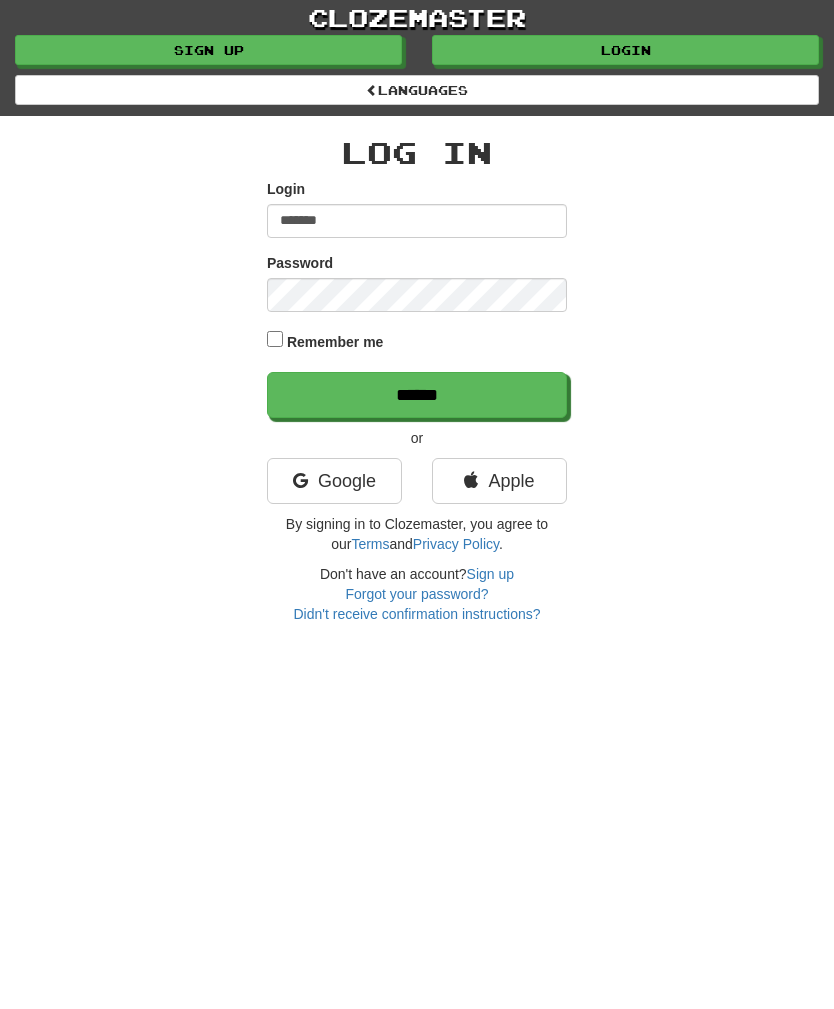 click on "******" at bounding box center [417, 395] 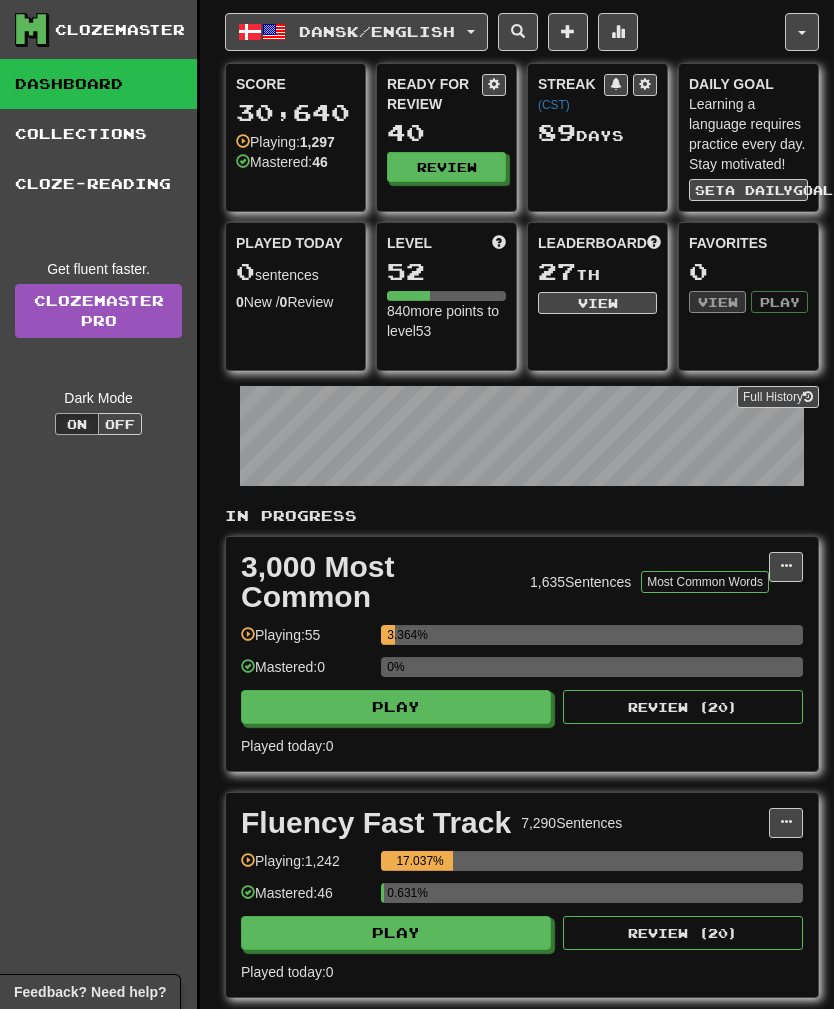 scroll, scrollTop: 0, scrollLeft: 0, axis: both 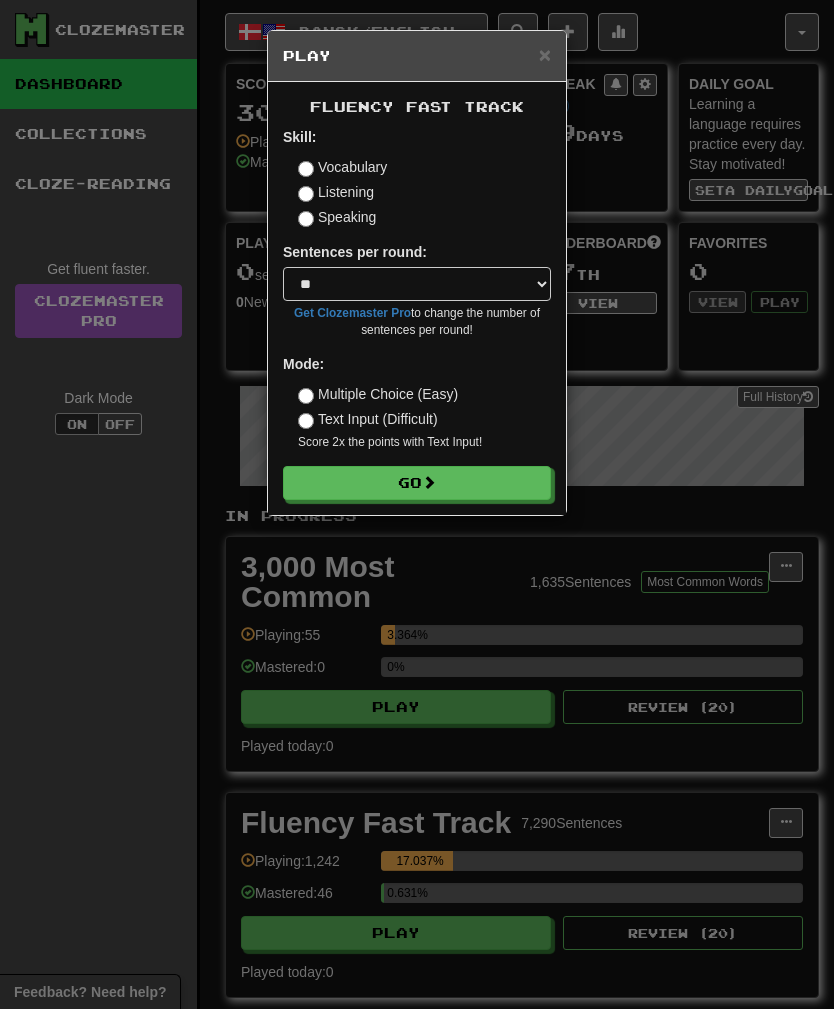 click on "Listening" at bounding box center (336, 192) 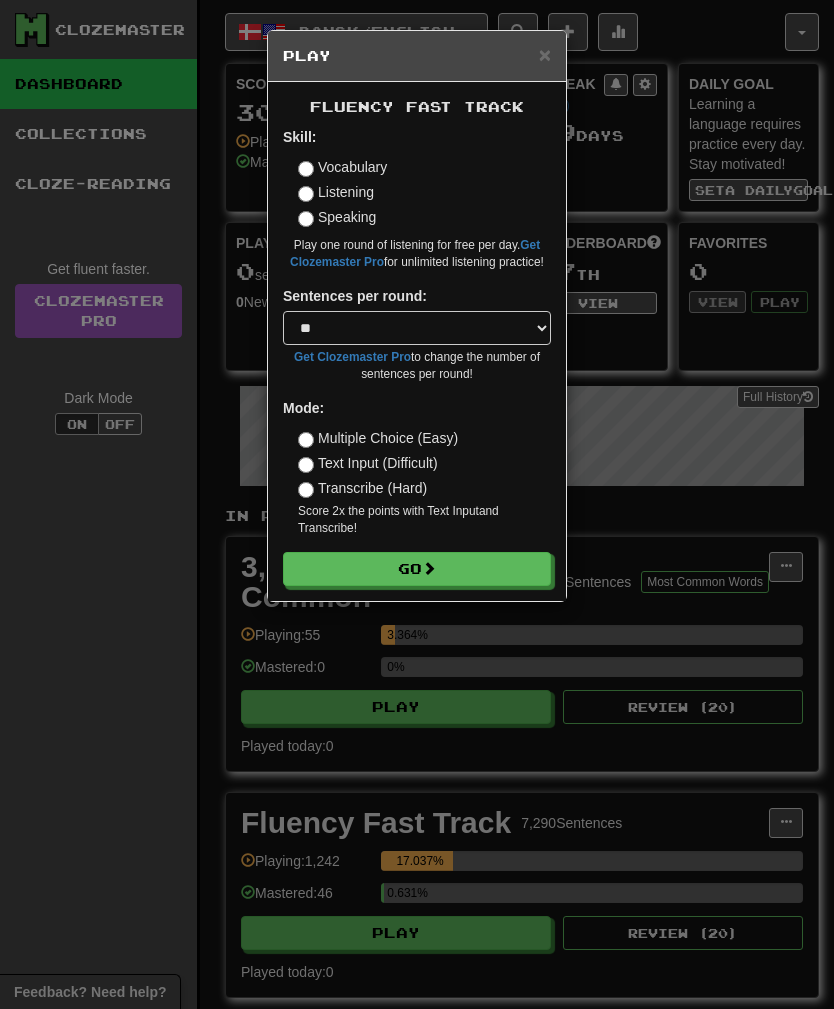 click on "Go" at bounding box center (417, 569) 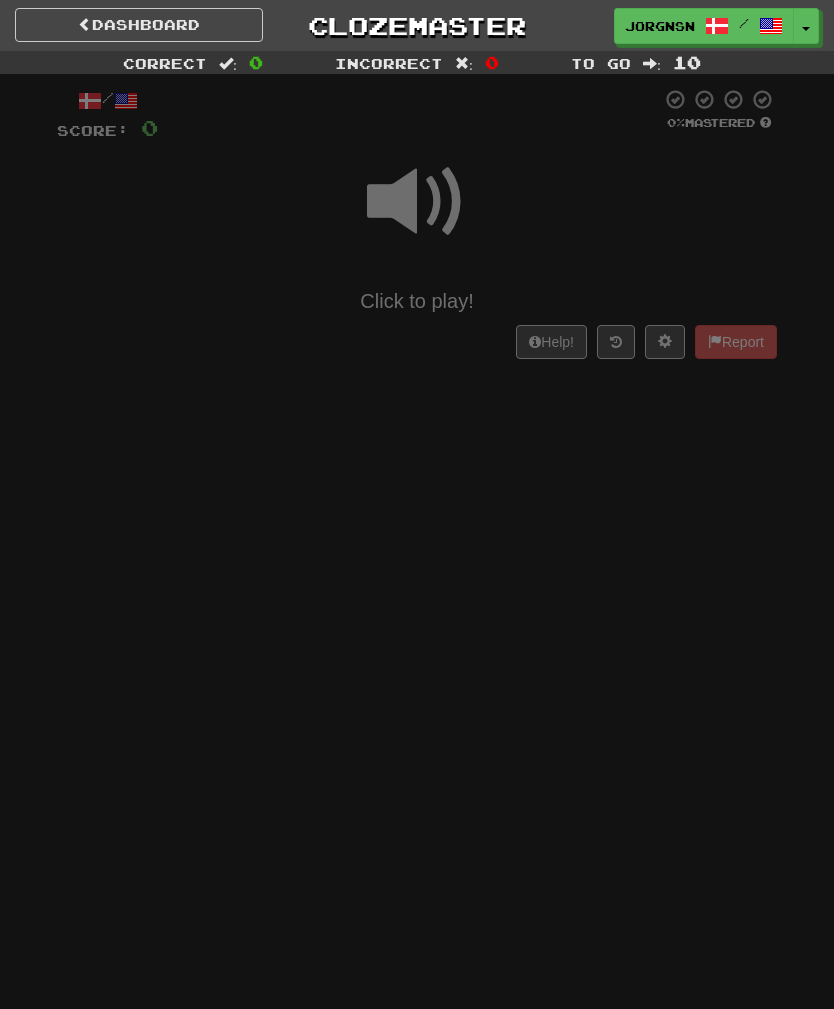 scroll, scrollTop: 0, scrollLeft: 0, axis: both 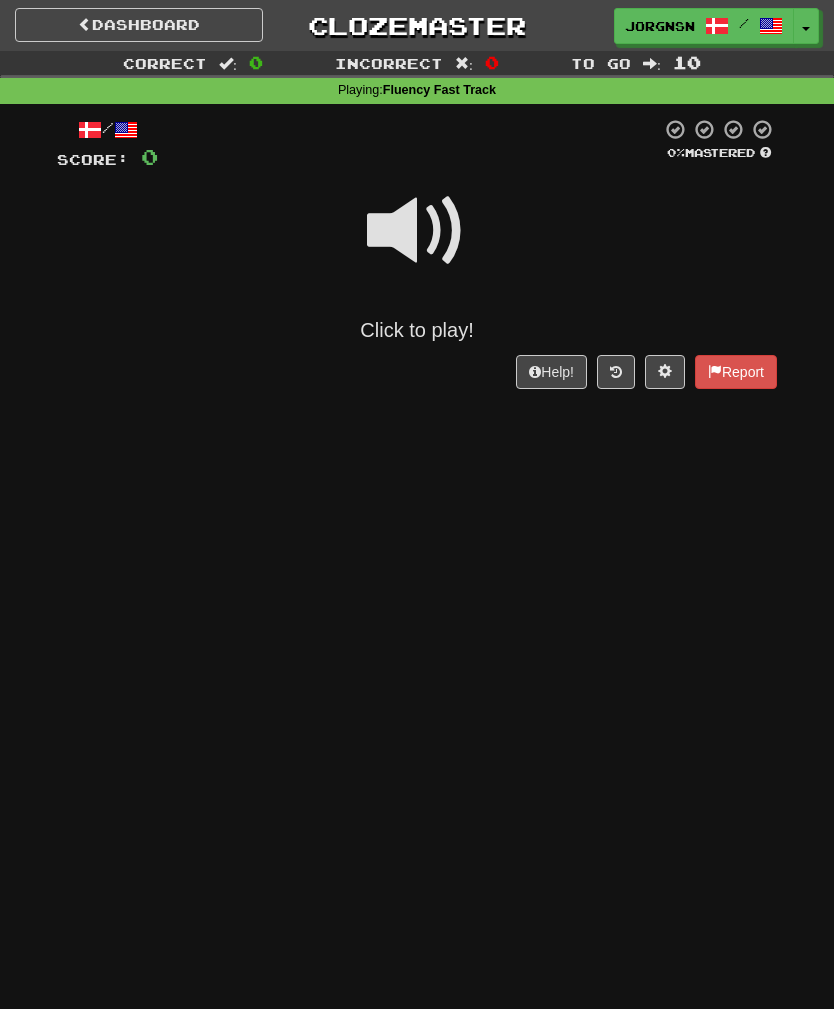 click at bounding box center [417, 231] 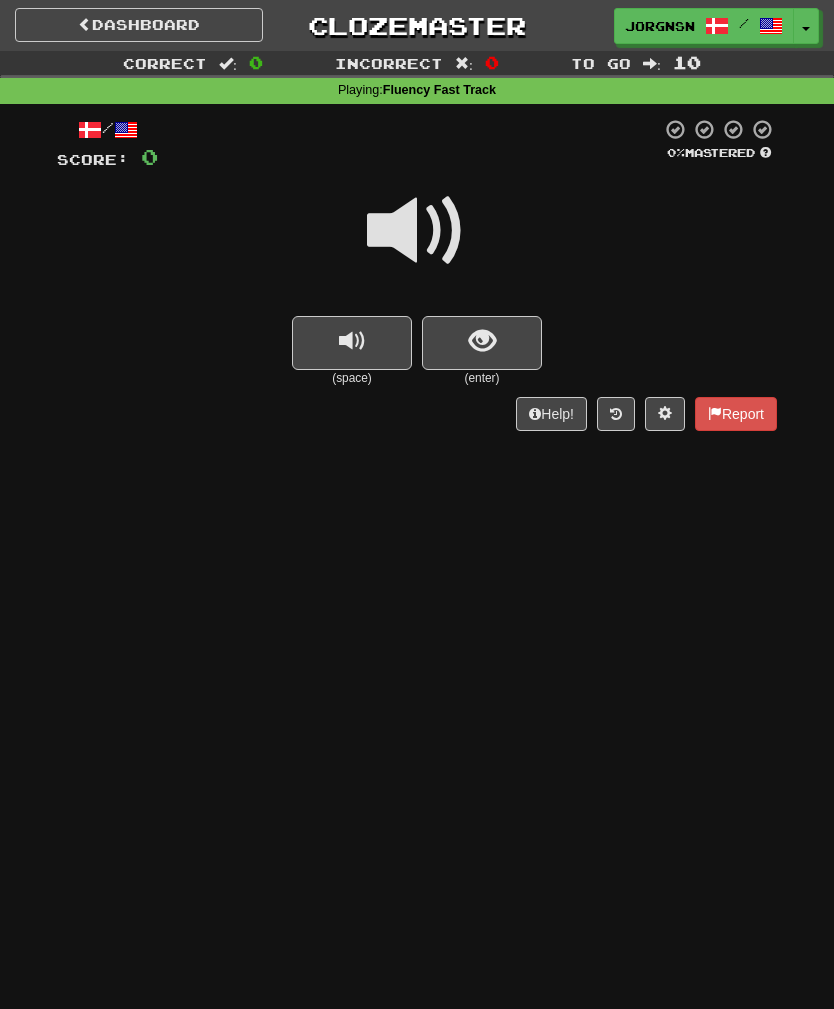 click at bounding box center [482, 341] 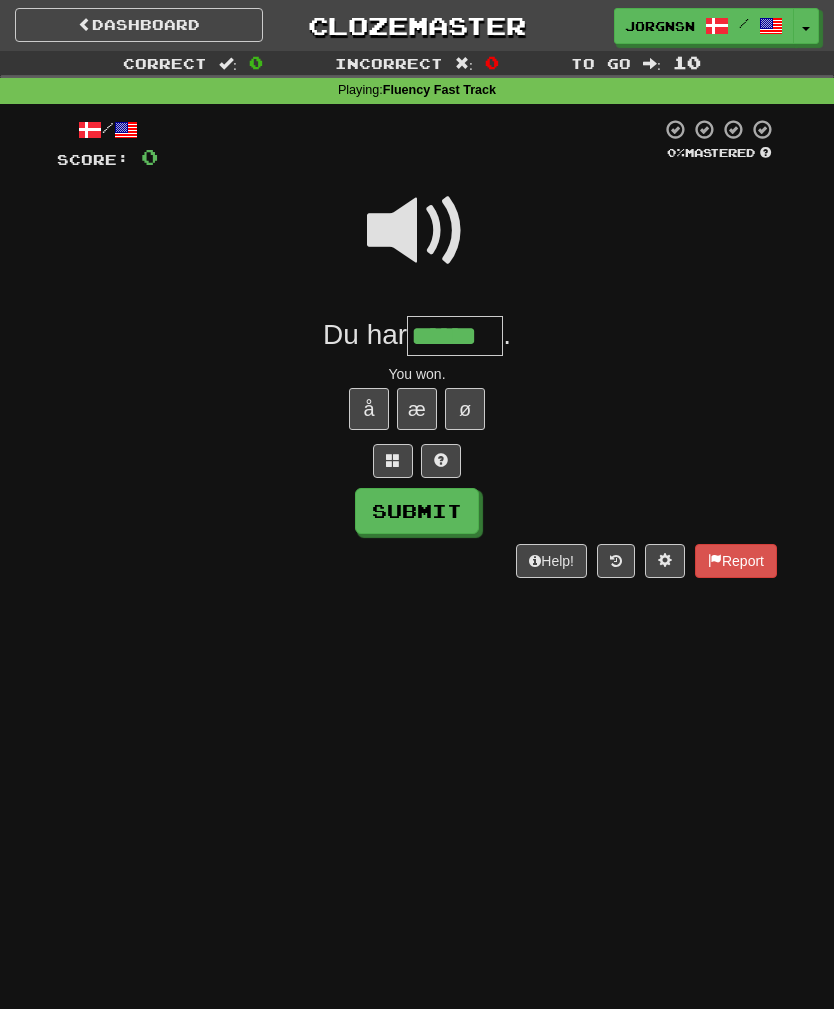 type on "******" 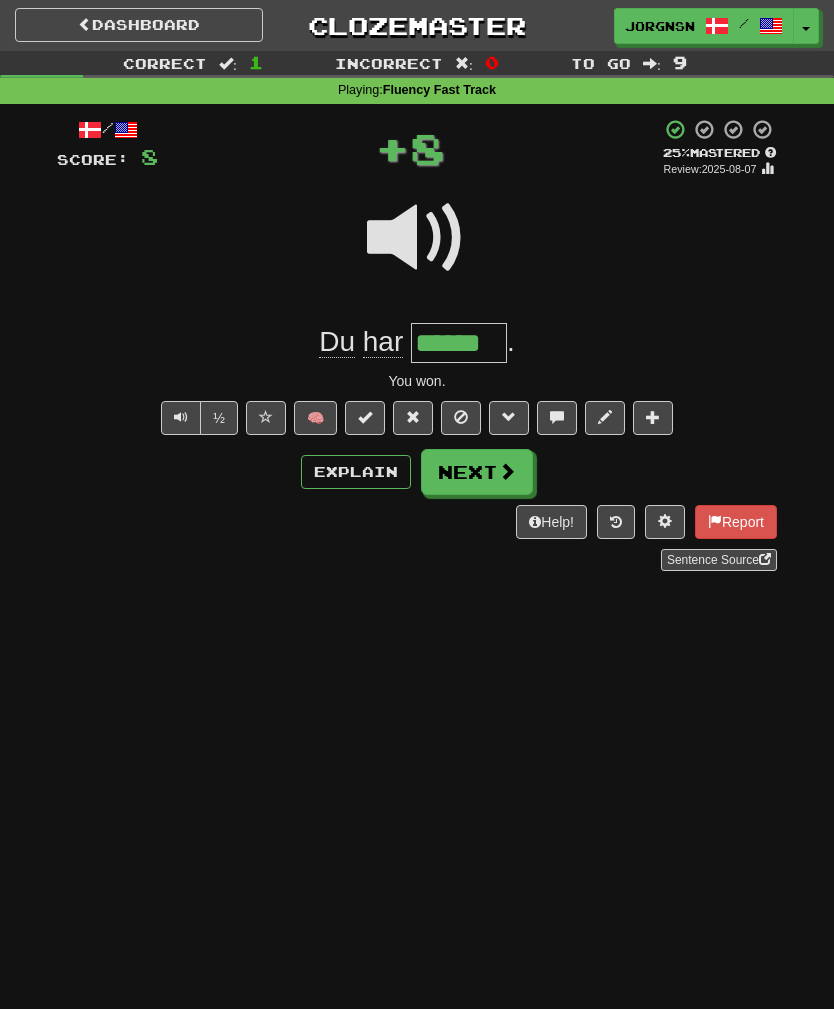 click on "Next" at bounding box center [477, 472] 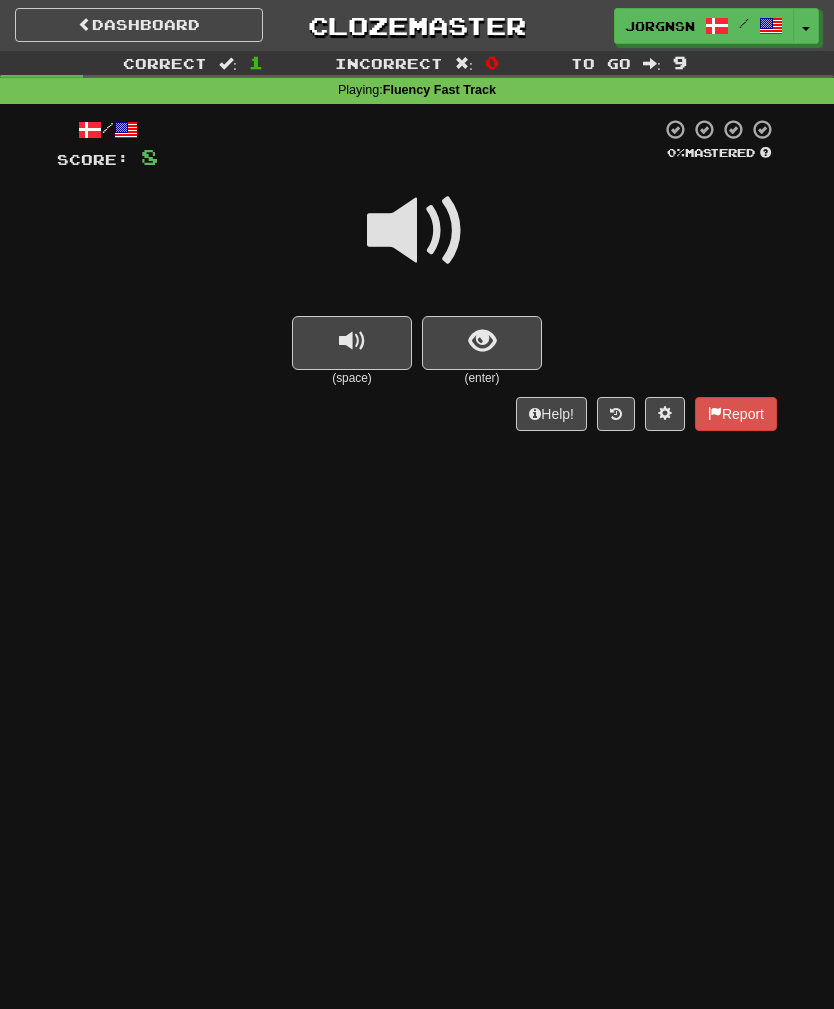 click at bounding box center (482, 343) 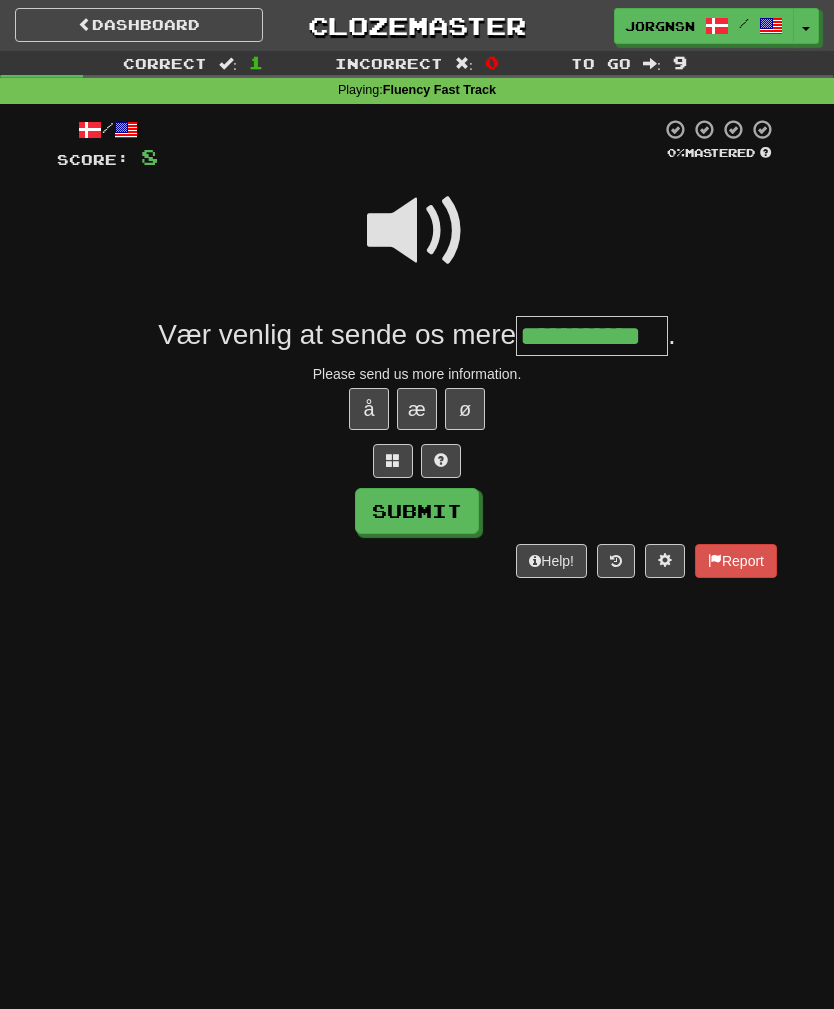 type on "**********" 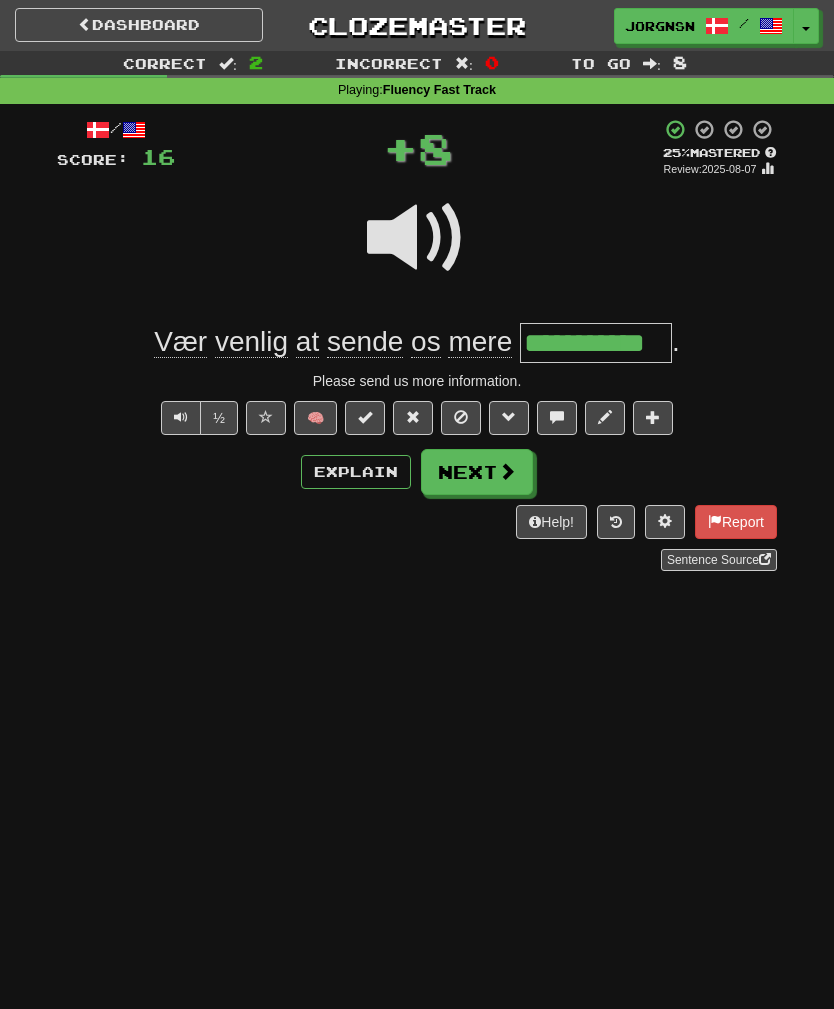 click on "Next" at bounding box center [477, 472] 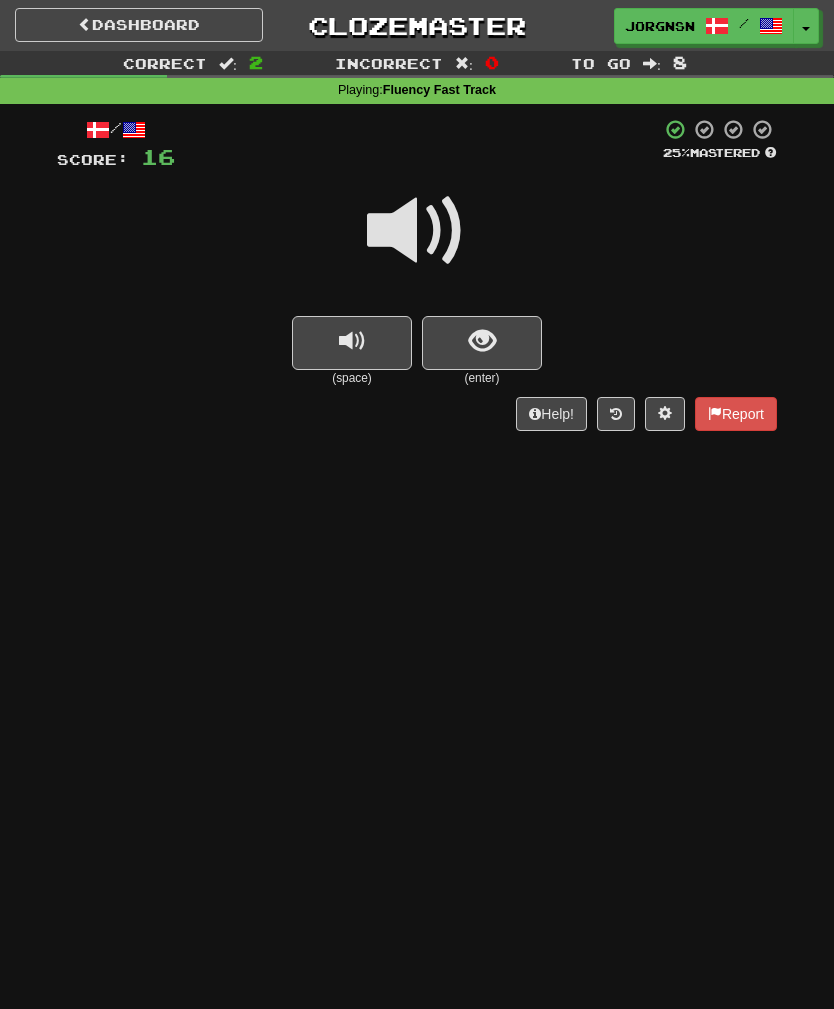 click at bounding box center [417, 231] 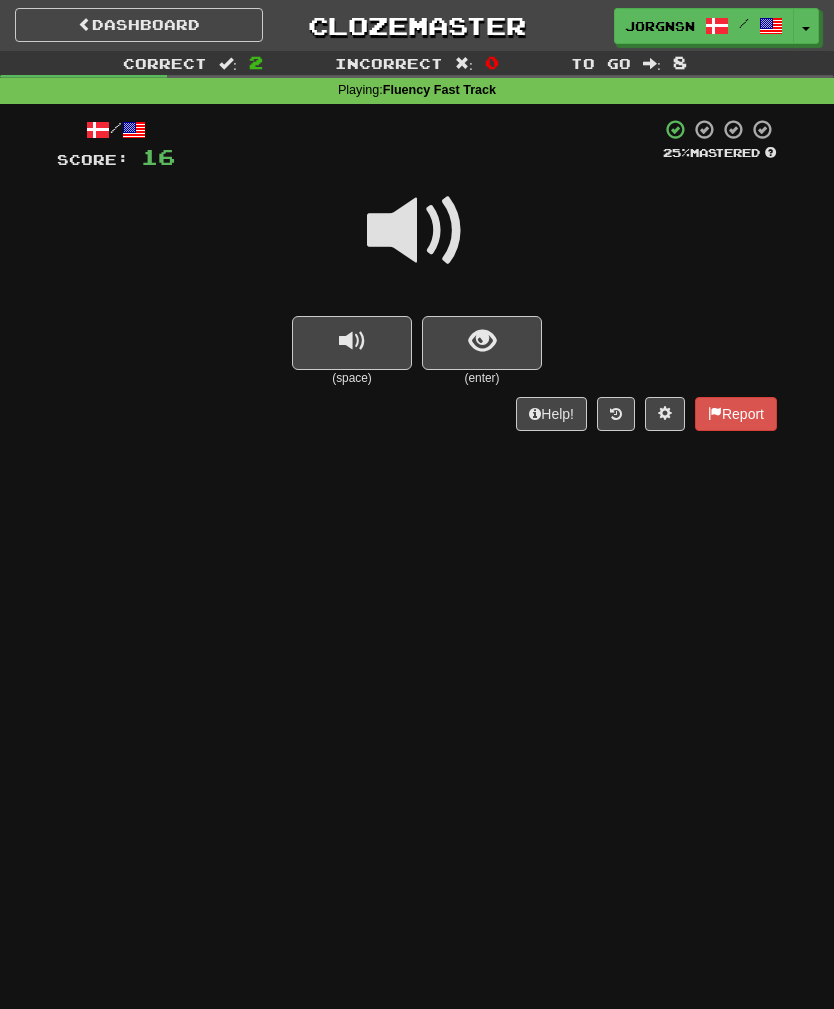 click at bounding box center [482, 341] 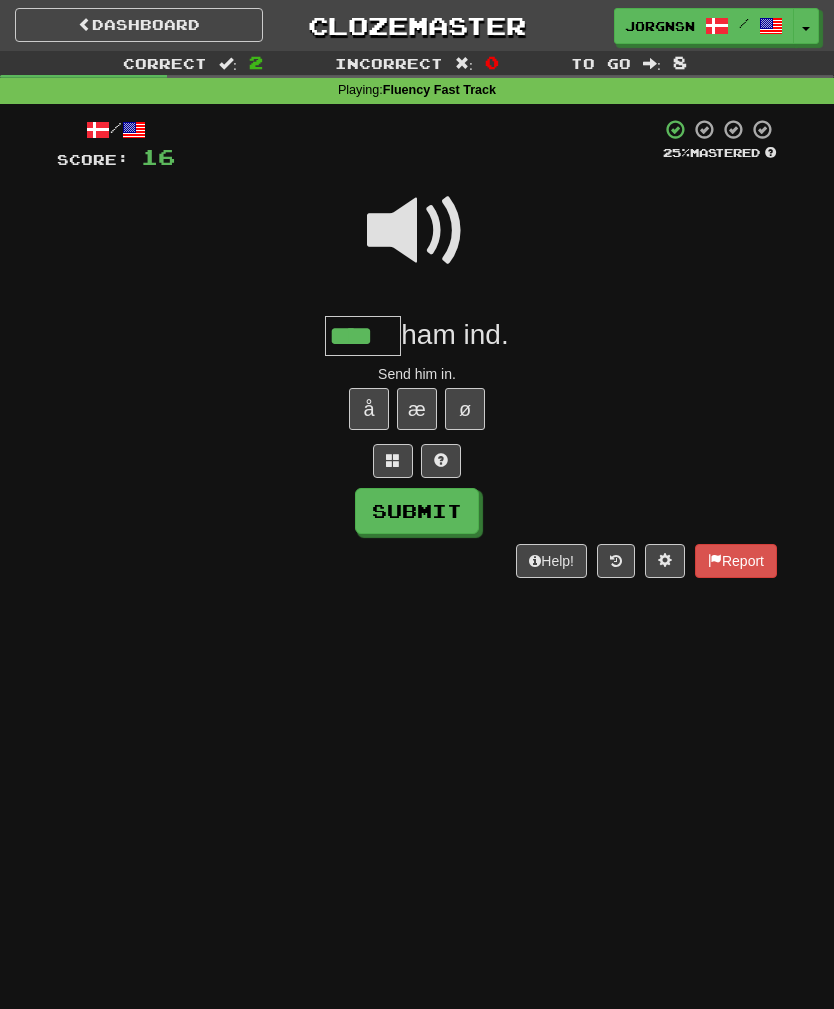 click on "Submit" at bounding box center (417, 511) 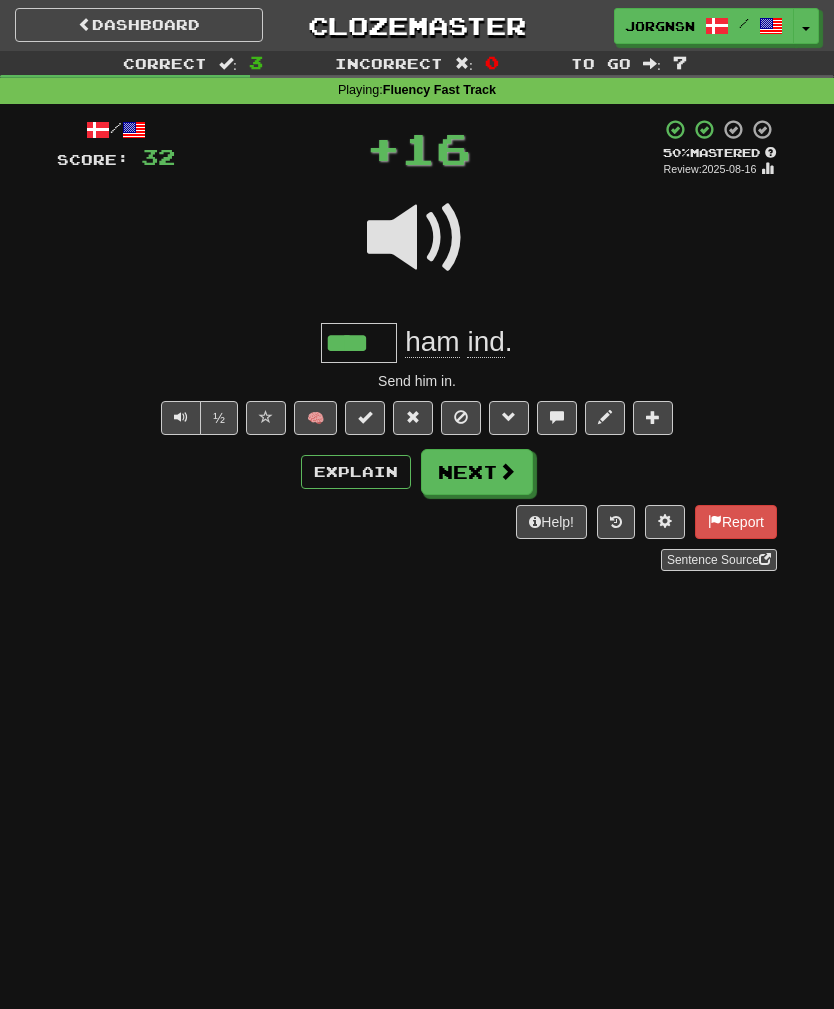 click on "Next" at bounding box center [477, 472] 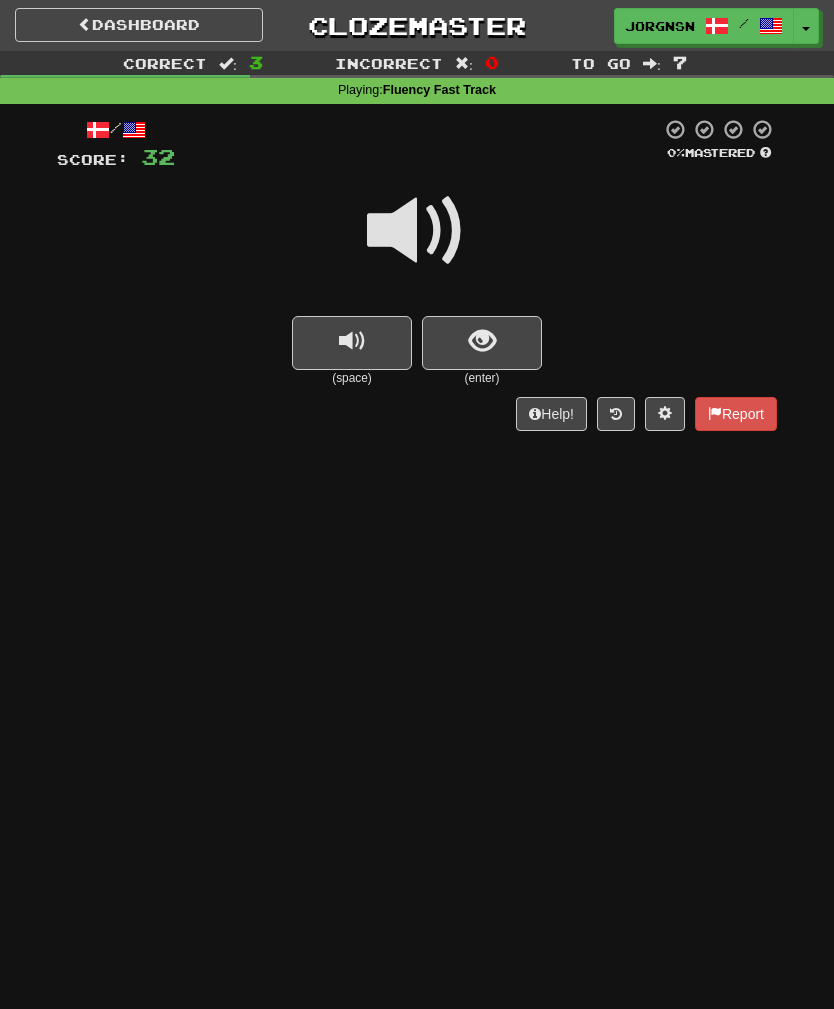 click at bounding box center (417, 231) 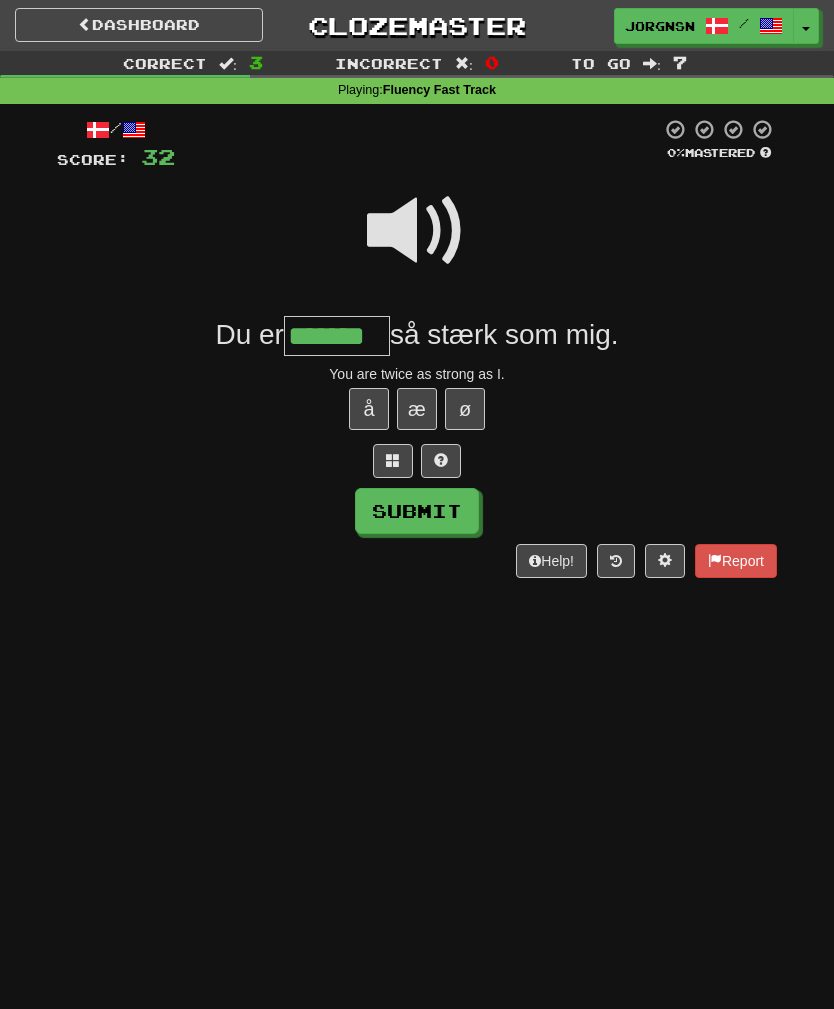 type on "*******" 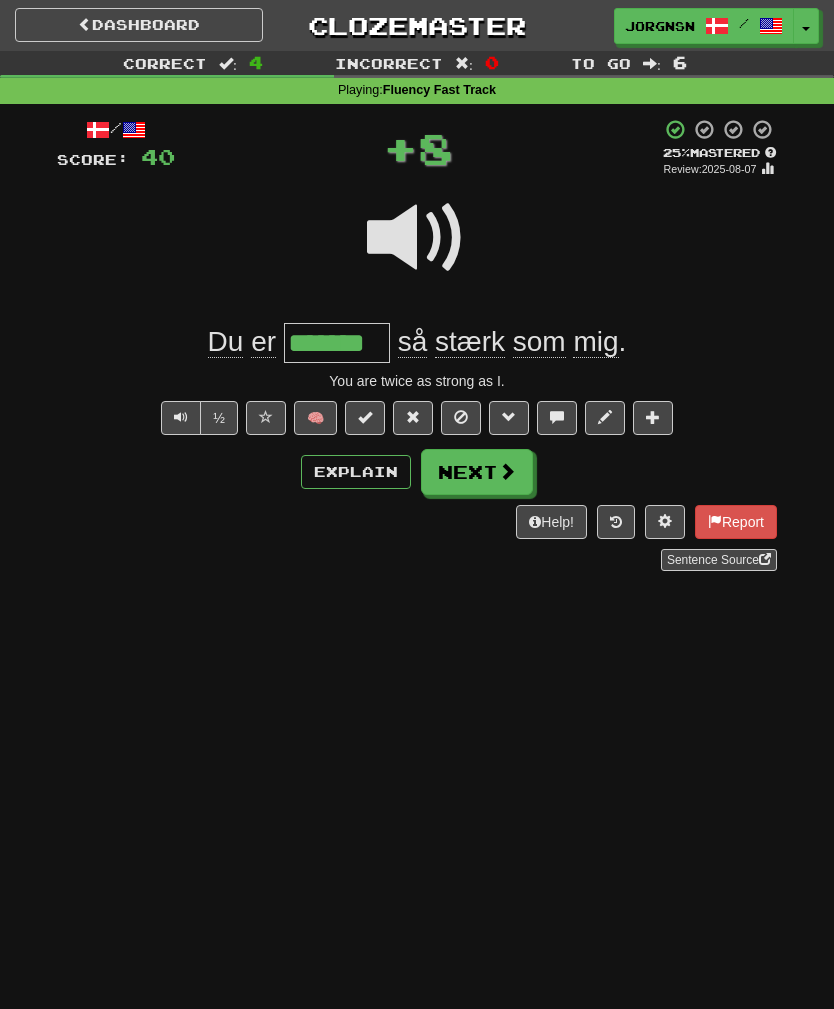 click on "Next" at bounding box center (477, 472) 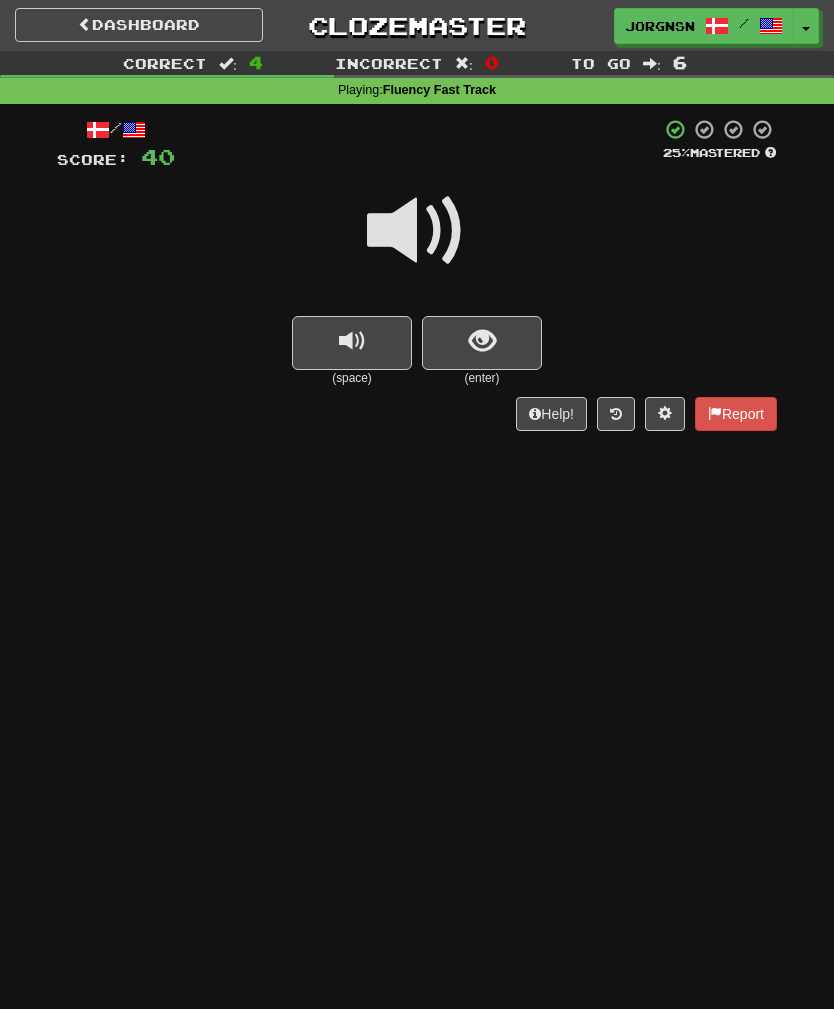click at bounding box center [482, 341] 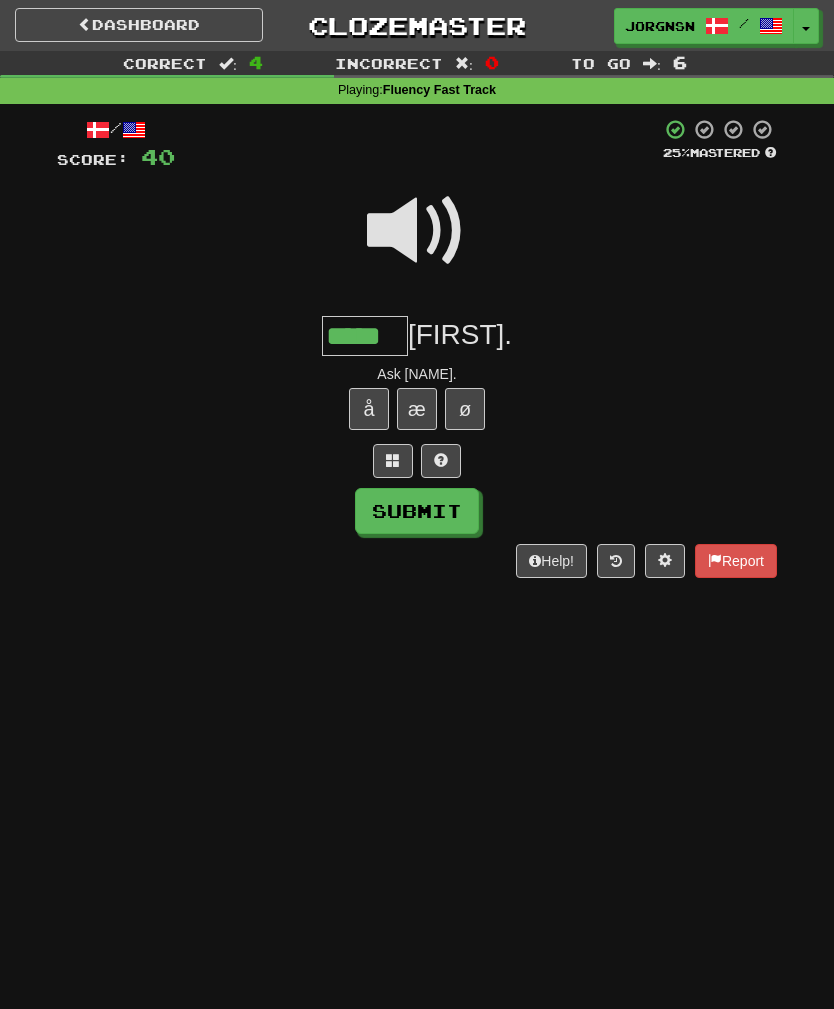 click on "Submit" at bounding box center [417, 511] 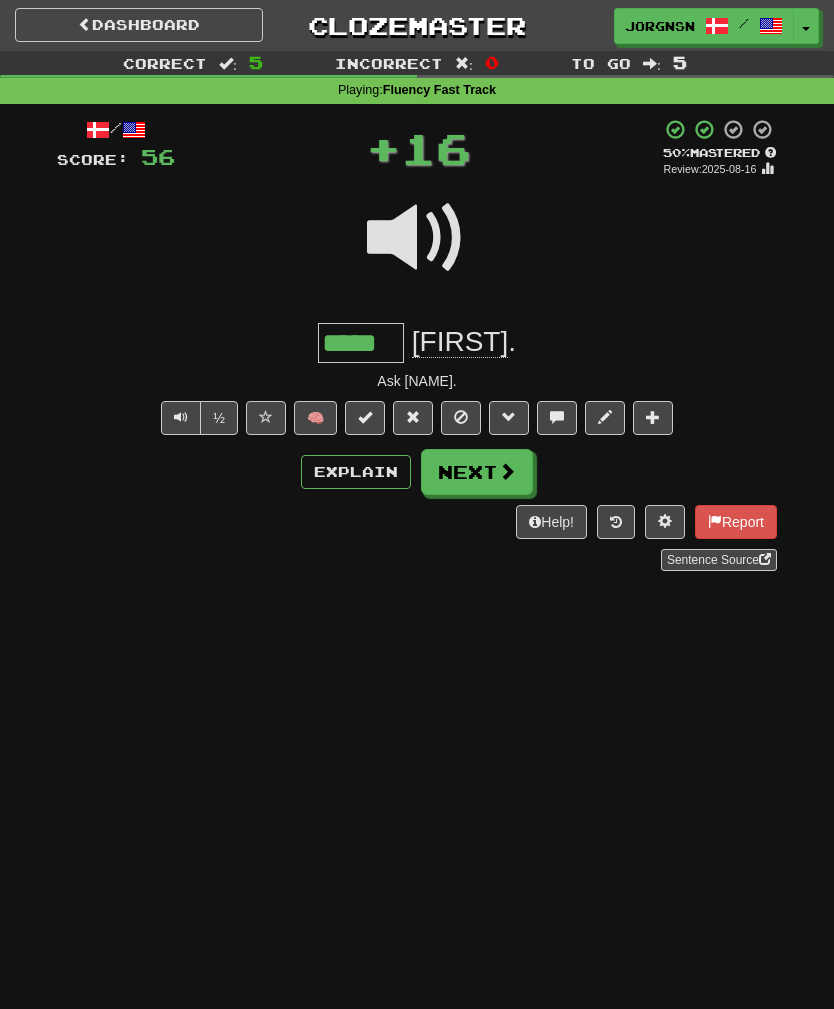 click on "Next" at bounding box center [477, 472] 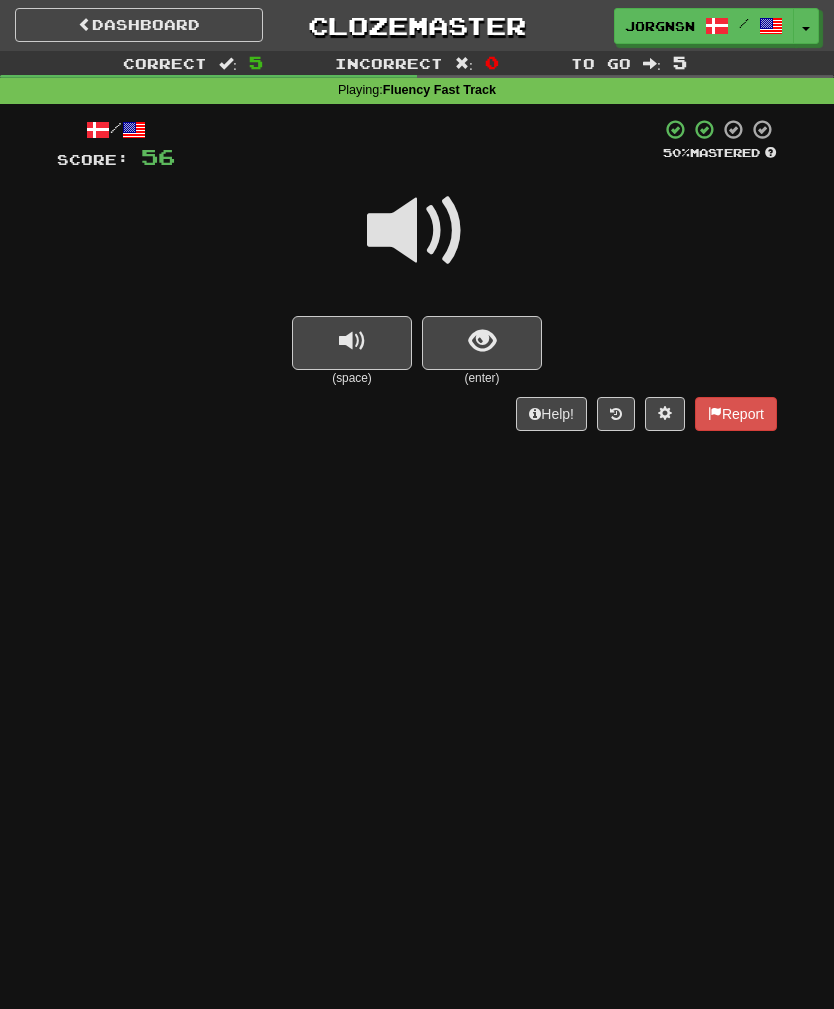 click at bounding box center [417, 231] 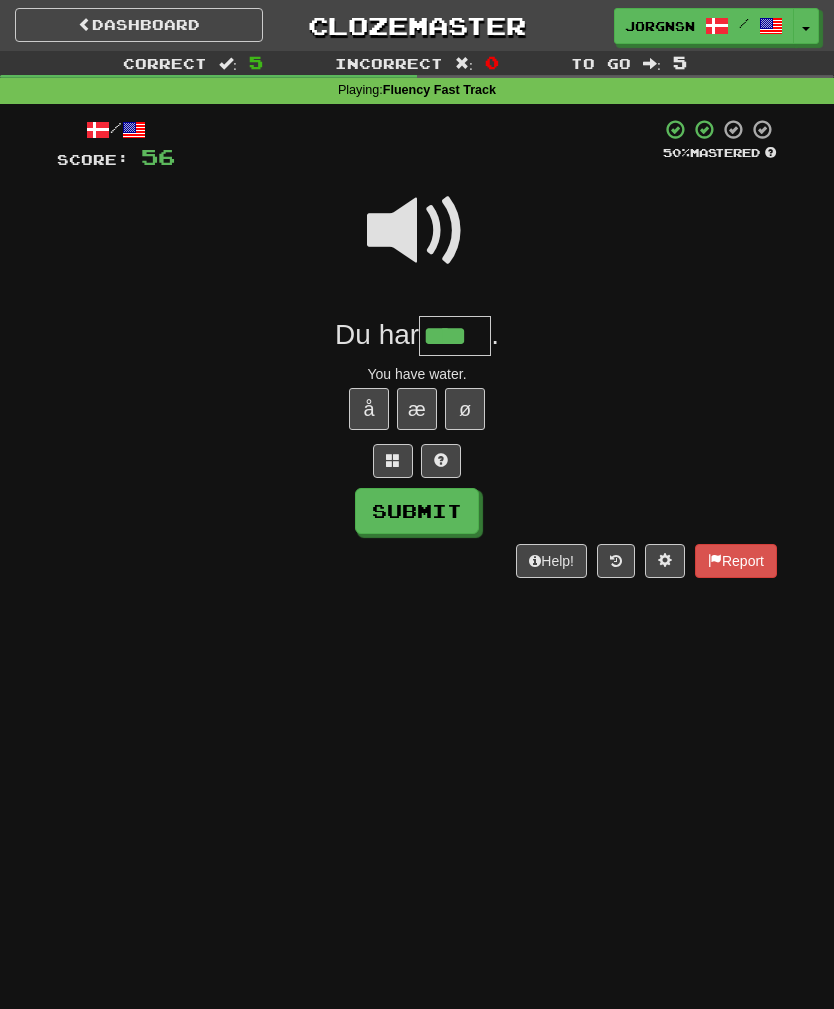 type on "****" 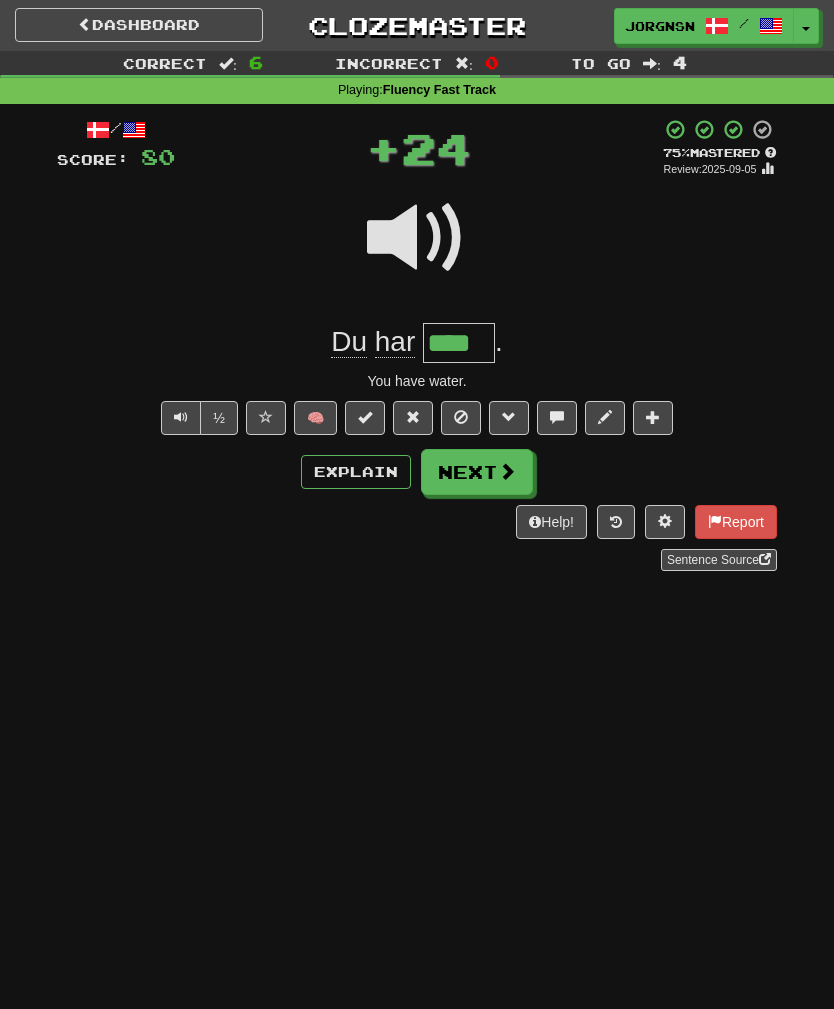 click on "Next" at bounding box center (477, 472) 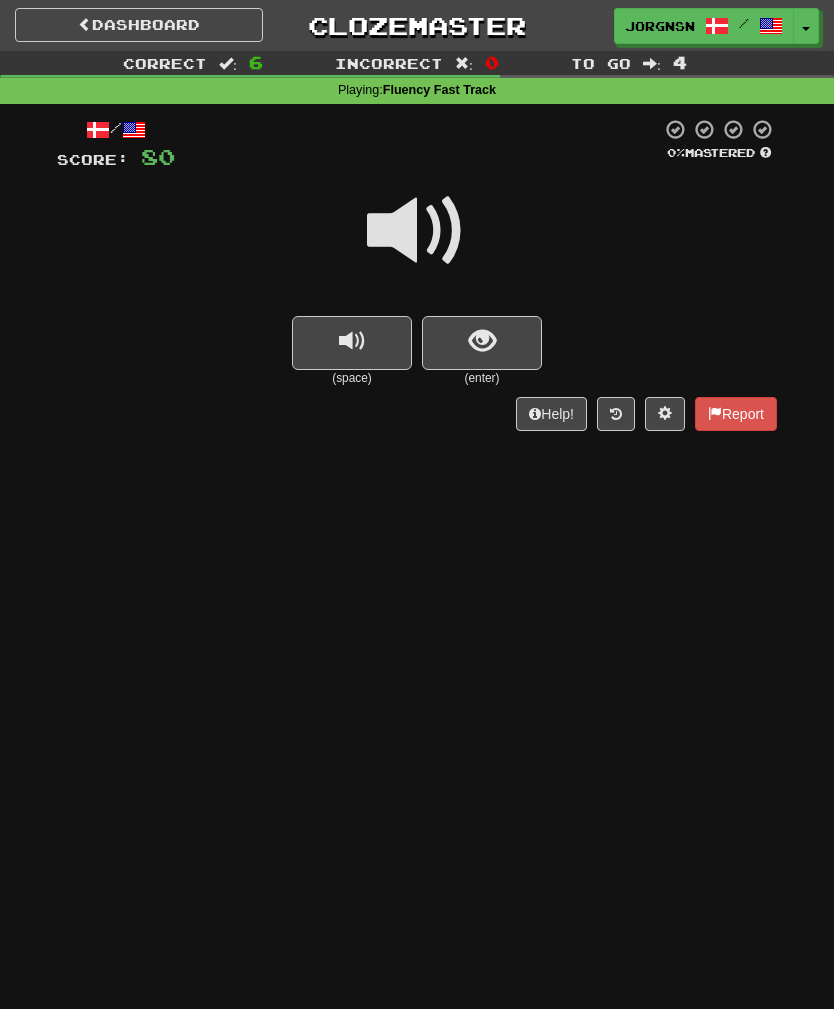 click at bounding box center (417, 231) 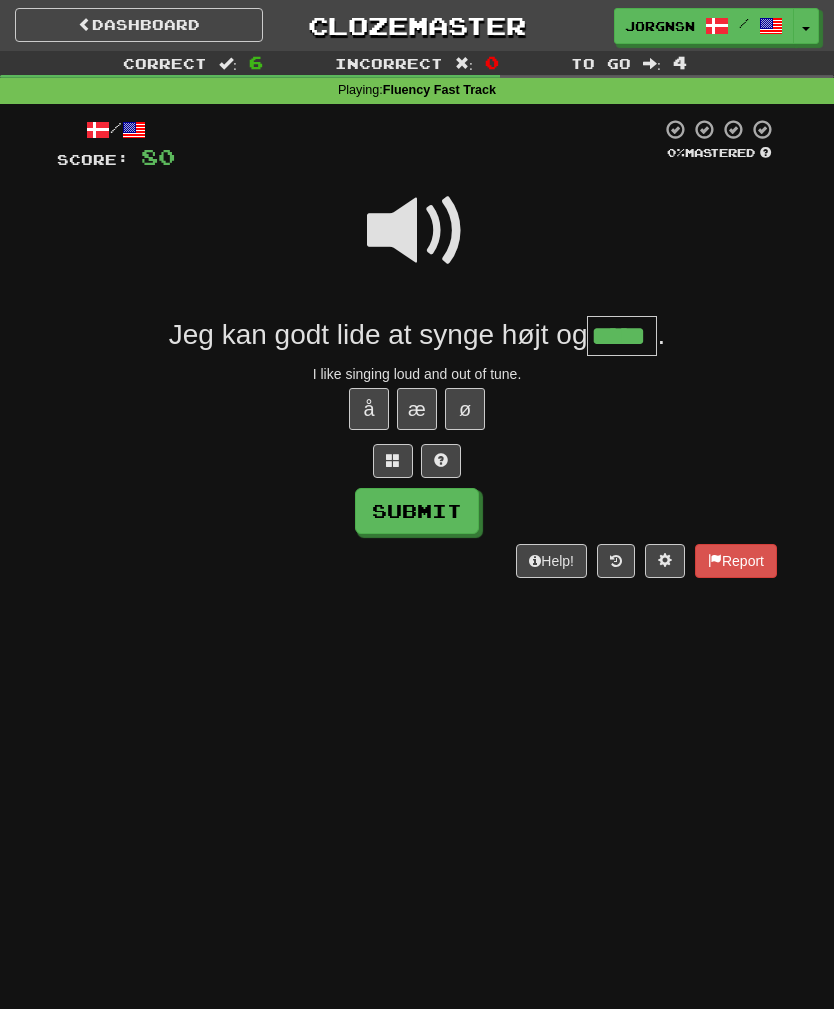 type on "*****" 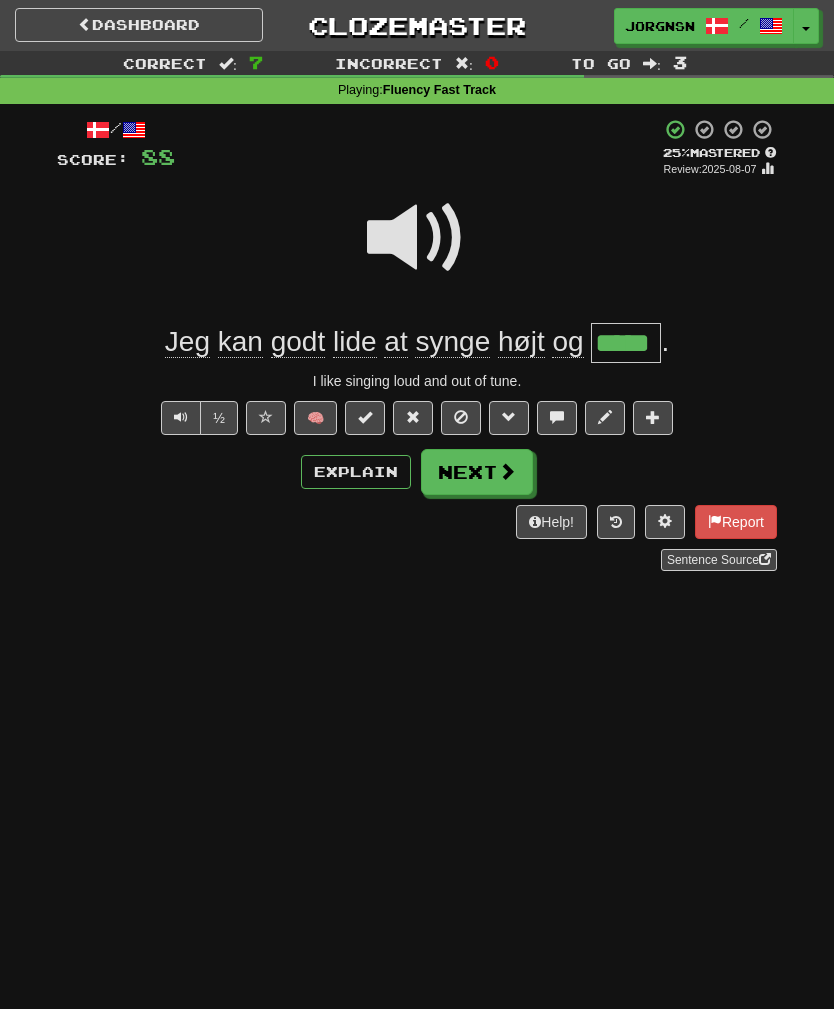 click on "Next" at bounding box center (477, 472) 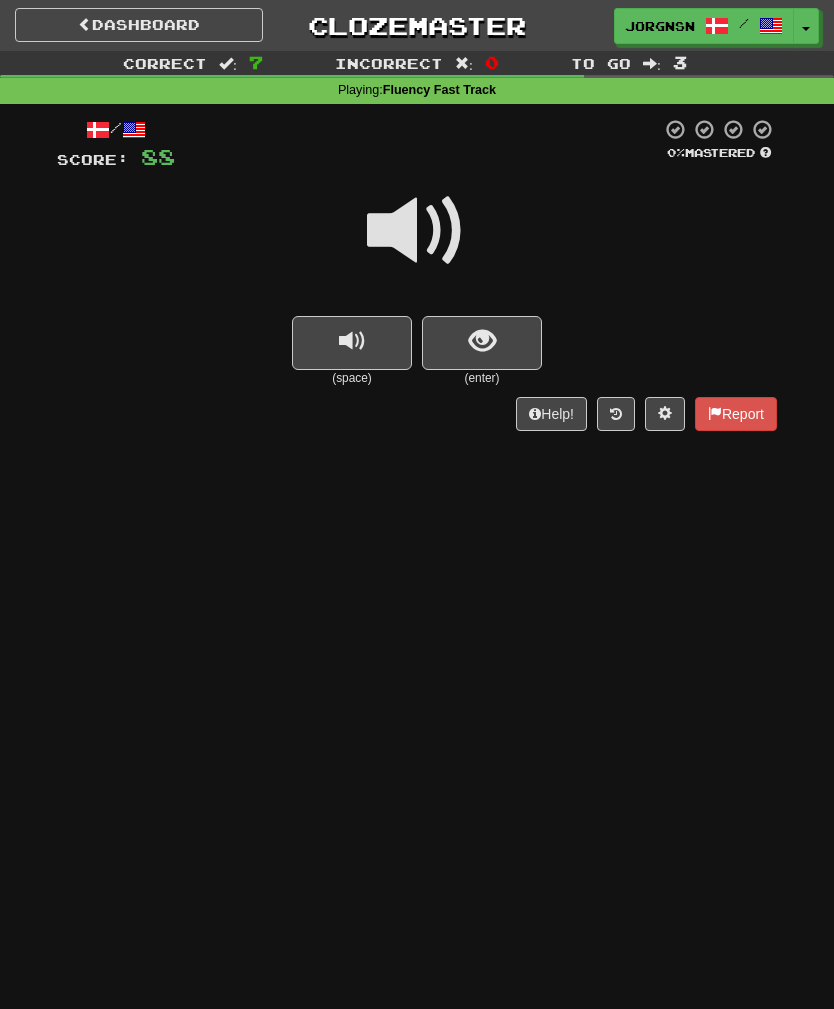 click at bounding box center (482, 343) 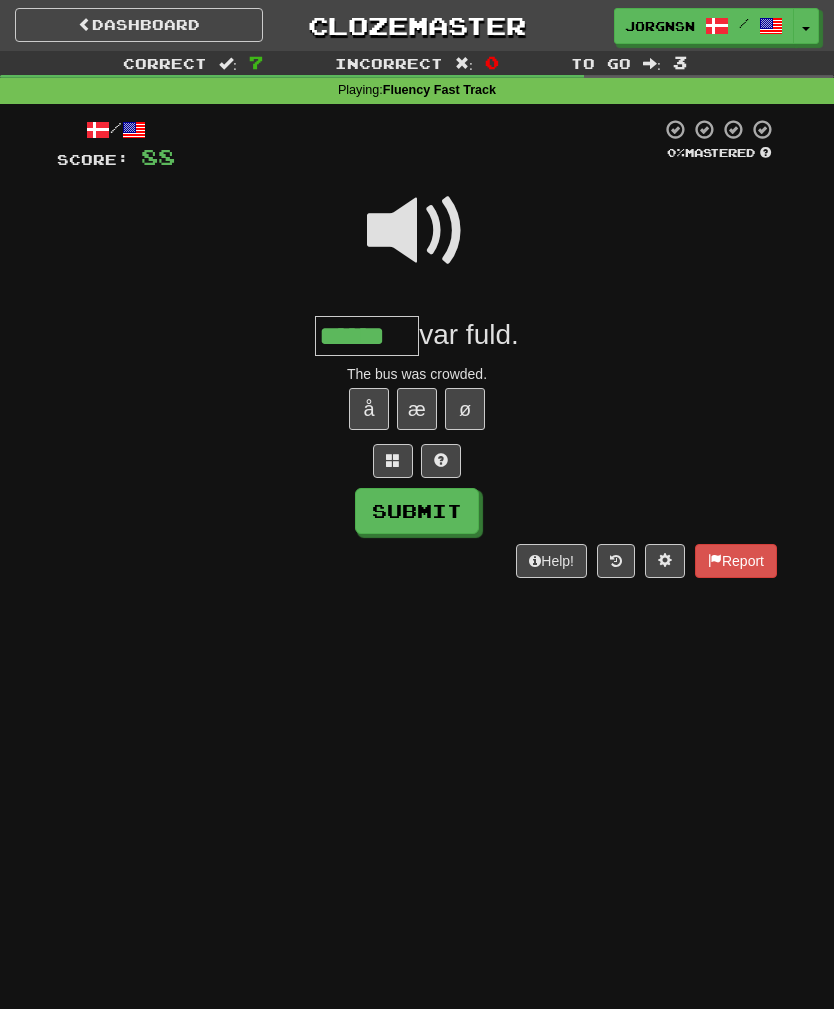 click on "Submit" at bounding box center (417, 511) 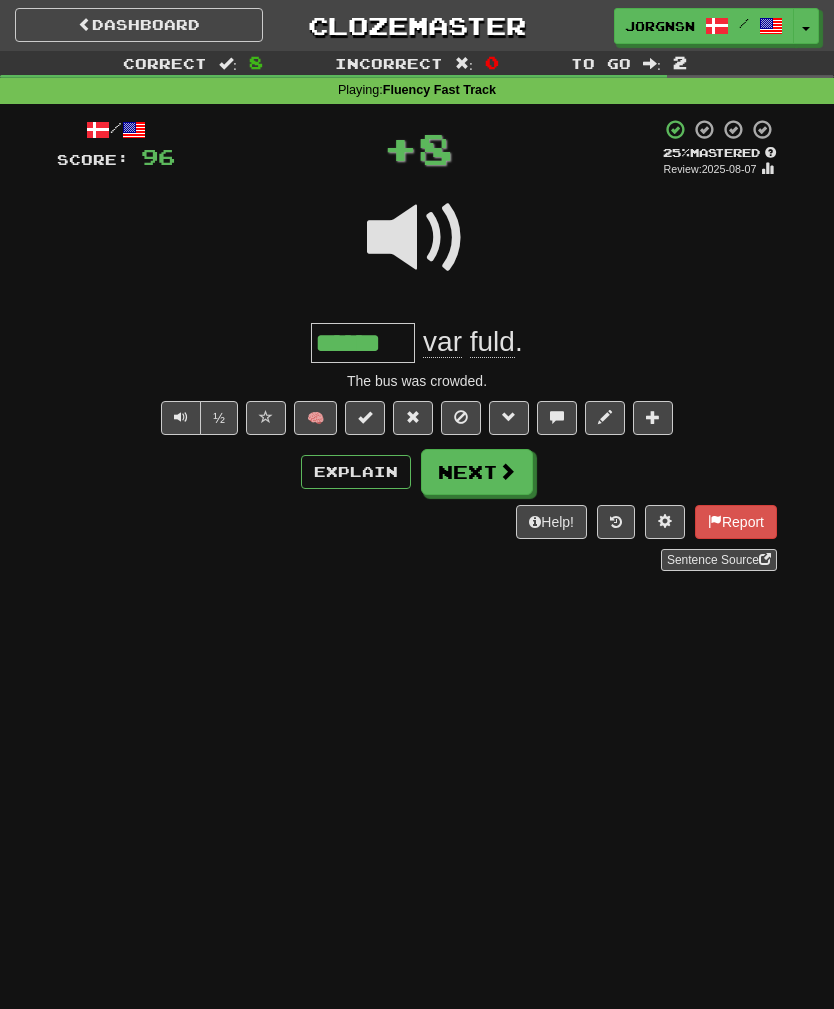 click at bounding box center (507, 471) 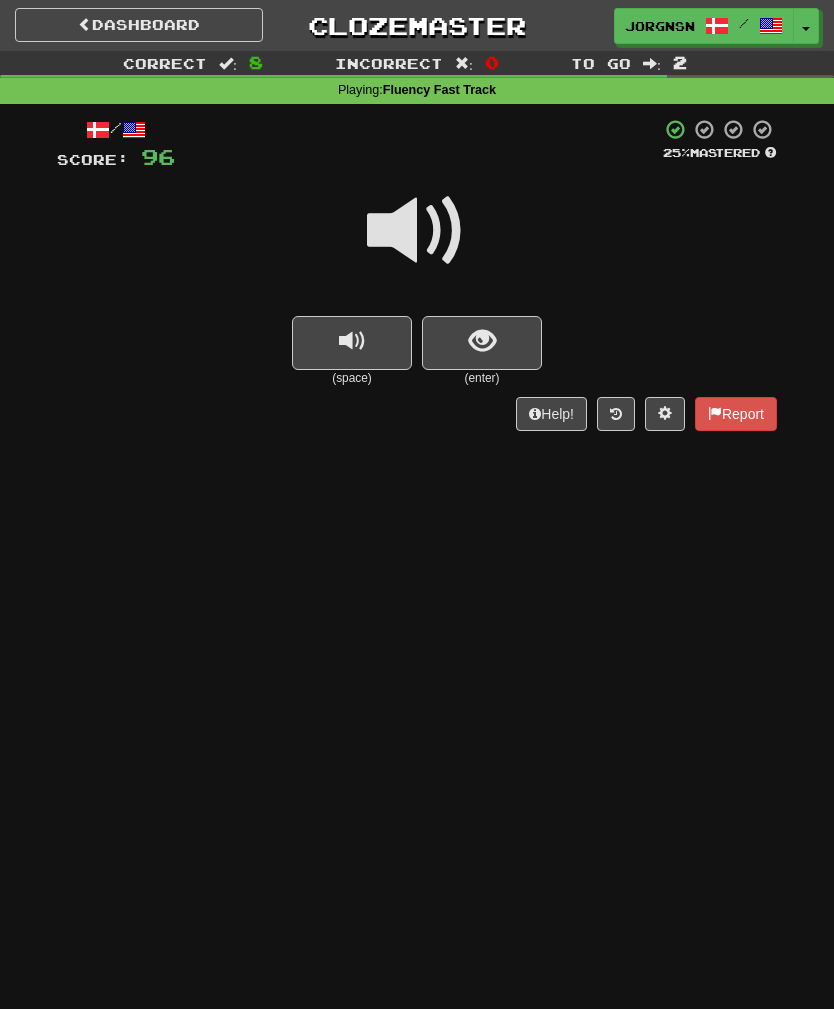 click at bounding box center [417, 231] 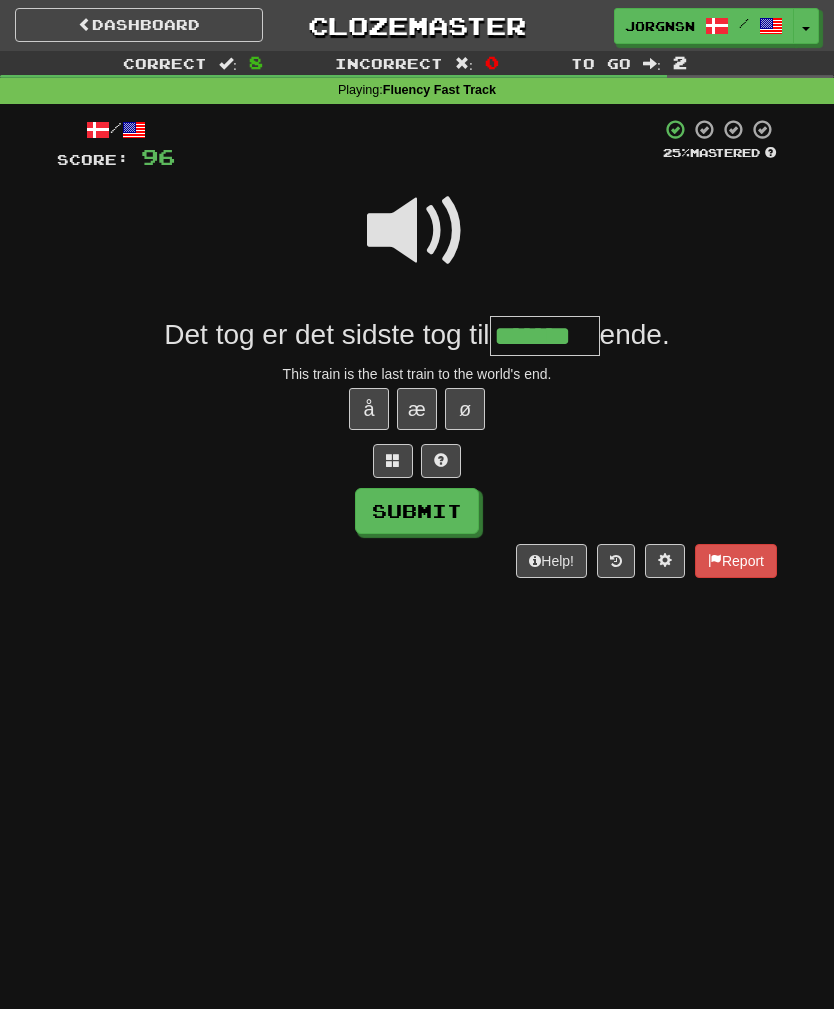 type on "*******" 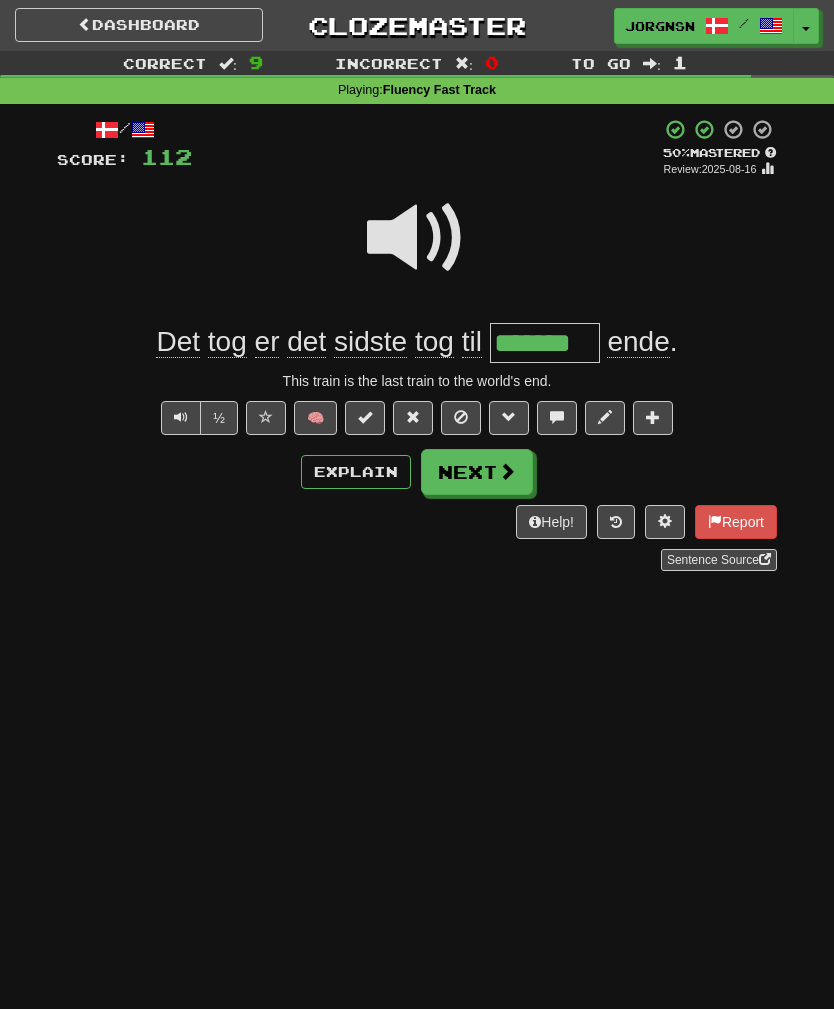 click at bounding box center [417, 238] 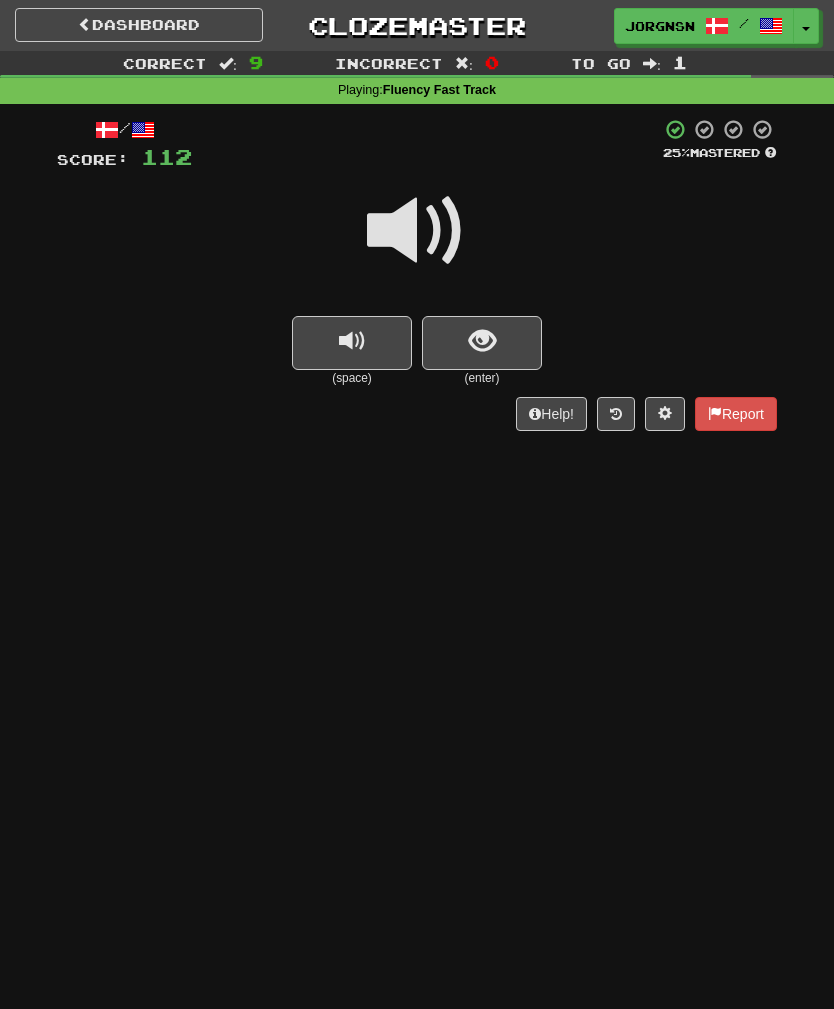 click at bounding box center (417, 231) 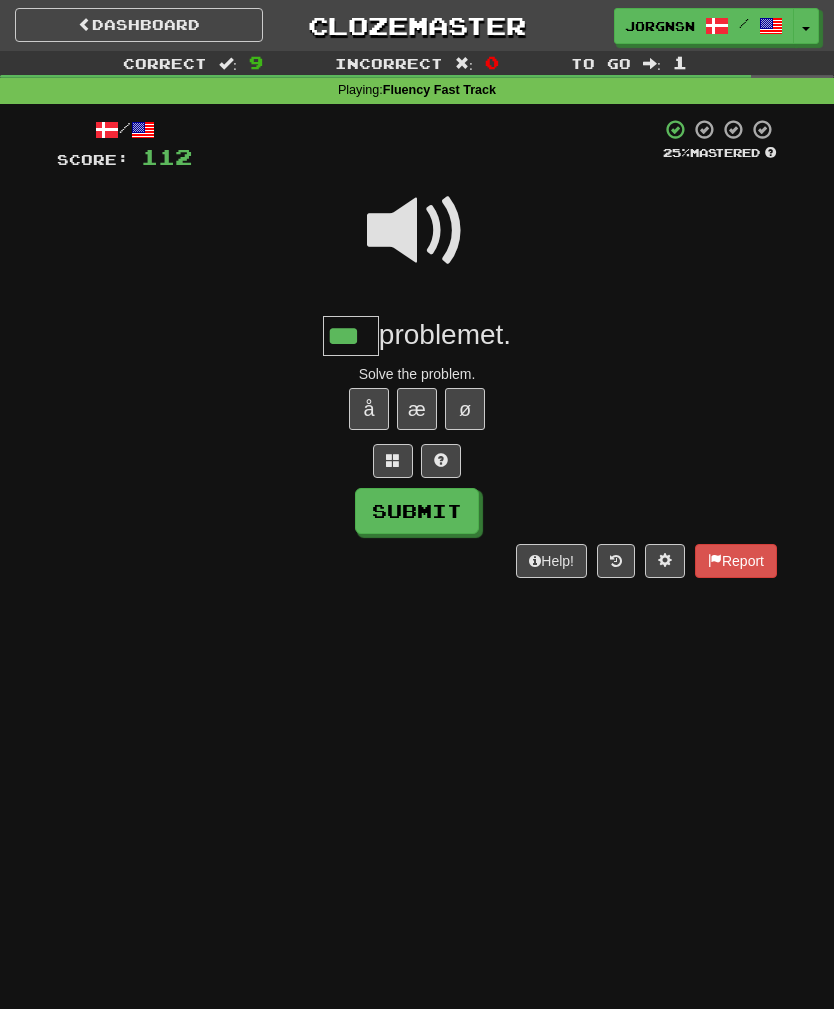 click on "Submit" at bounding box center (417, 511) 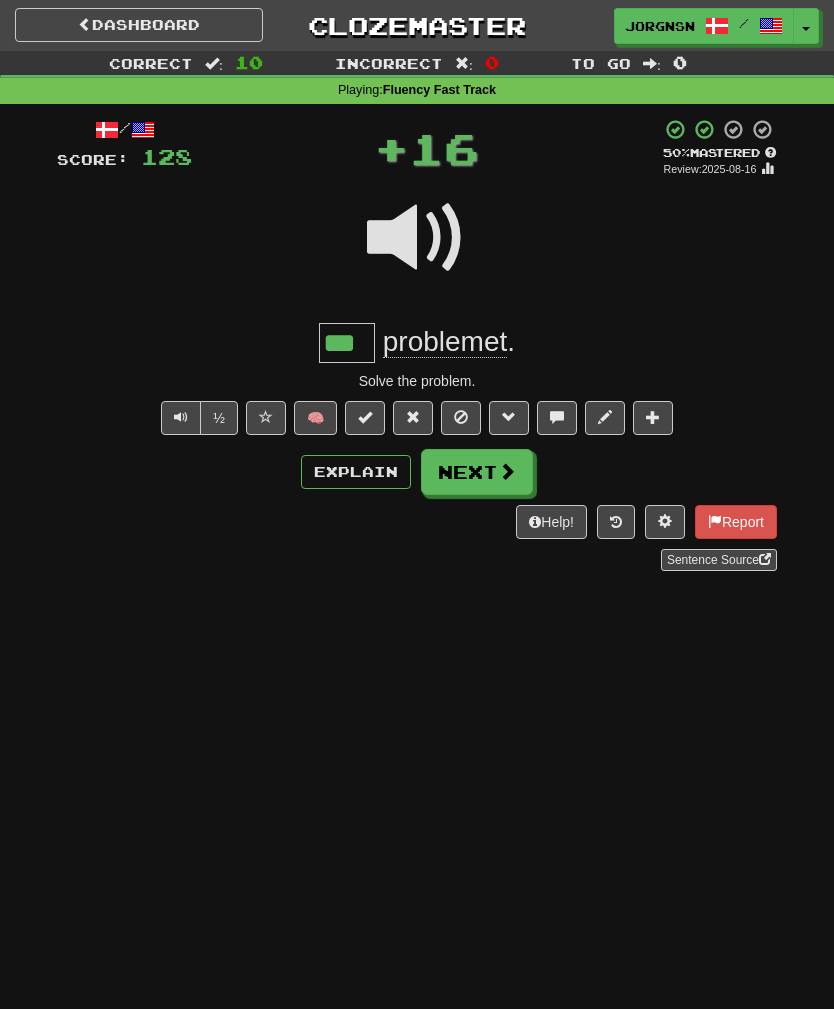 click on "Next" at bounding box center (477, 472) 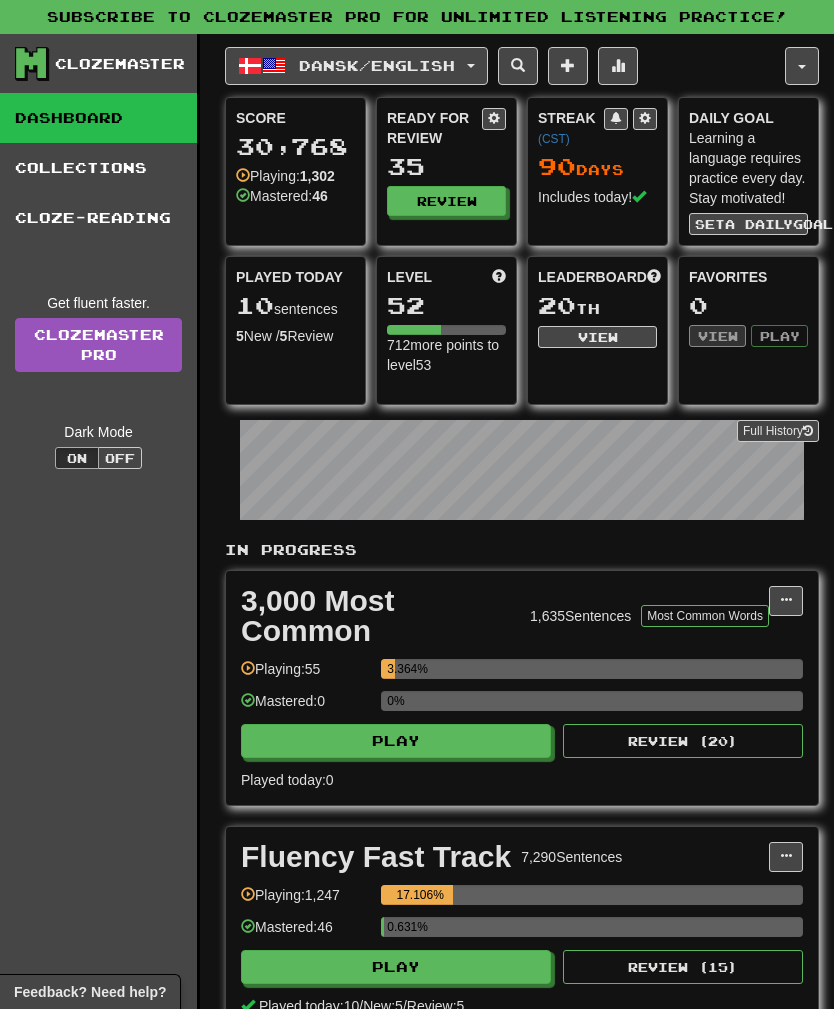 scroll, scrollTop: 0, scrollLeft: 0, axis: both 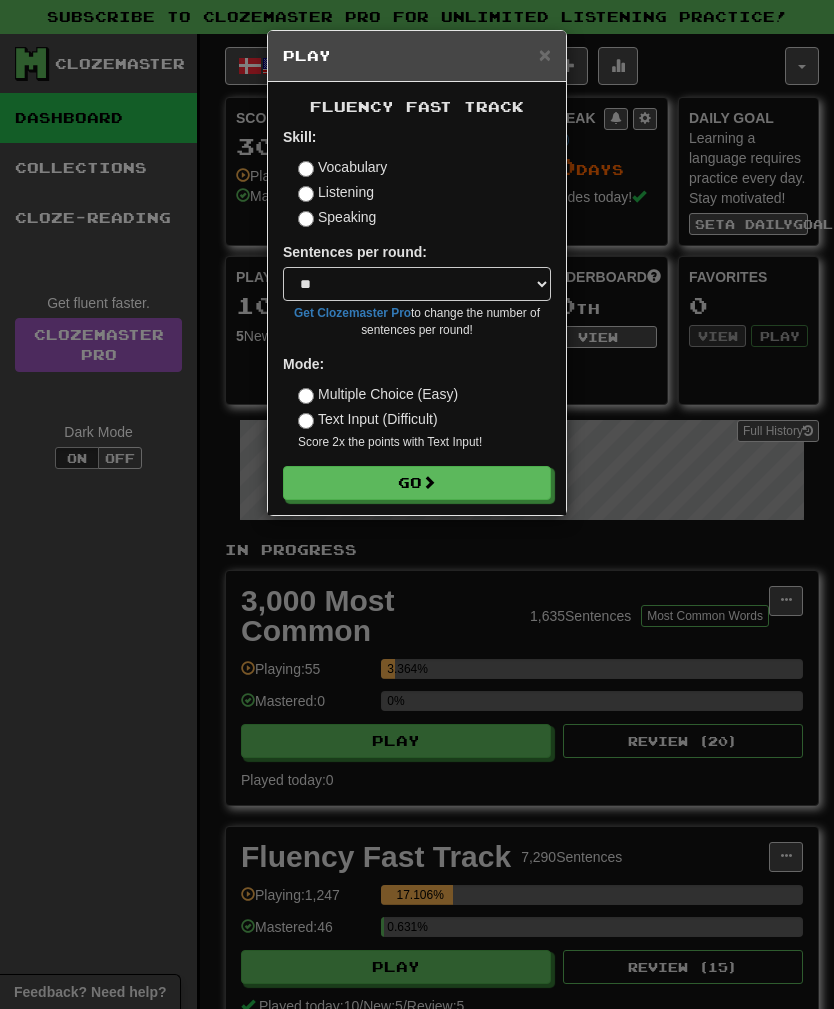 click on "Go" at bounding box center [417, 483] 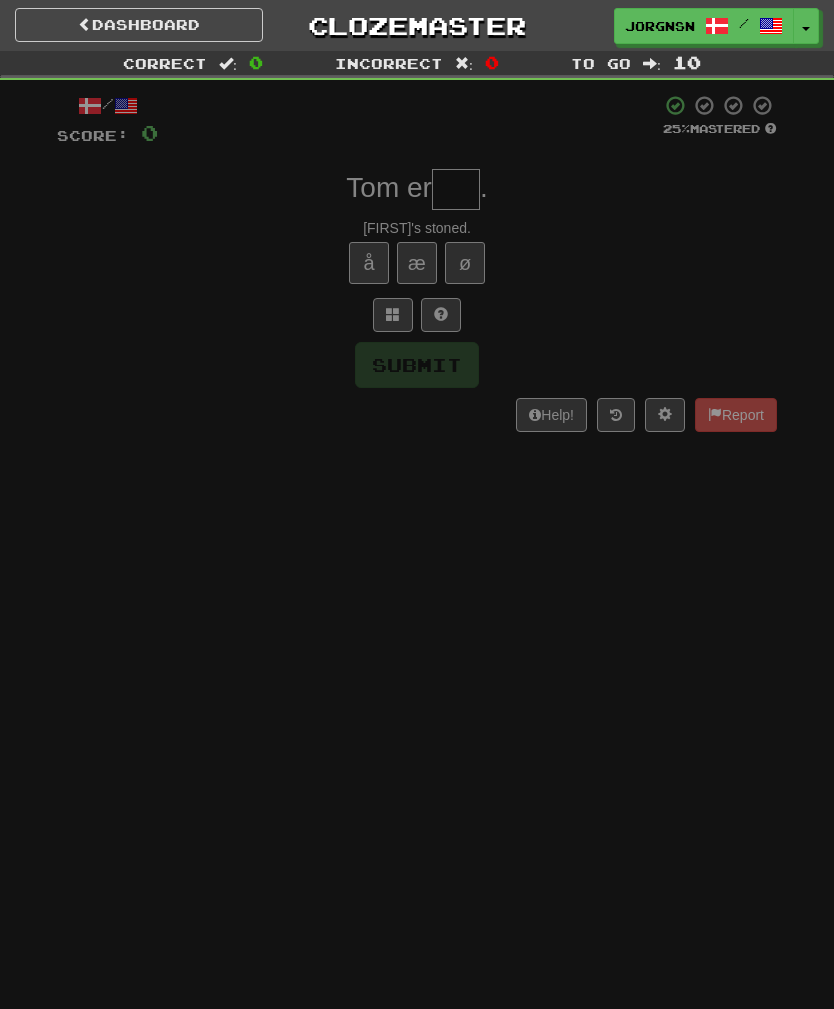 scroll, scrollTop: 0, scrollLeft: 0, axis: both 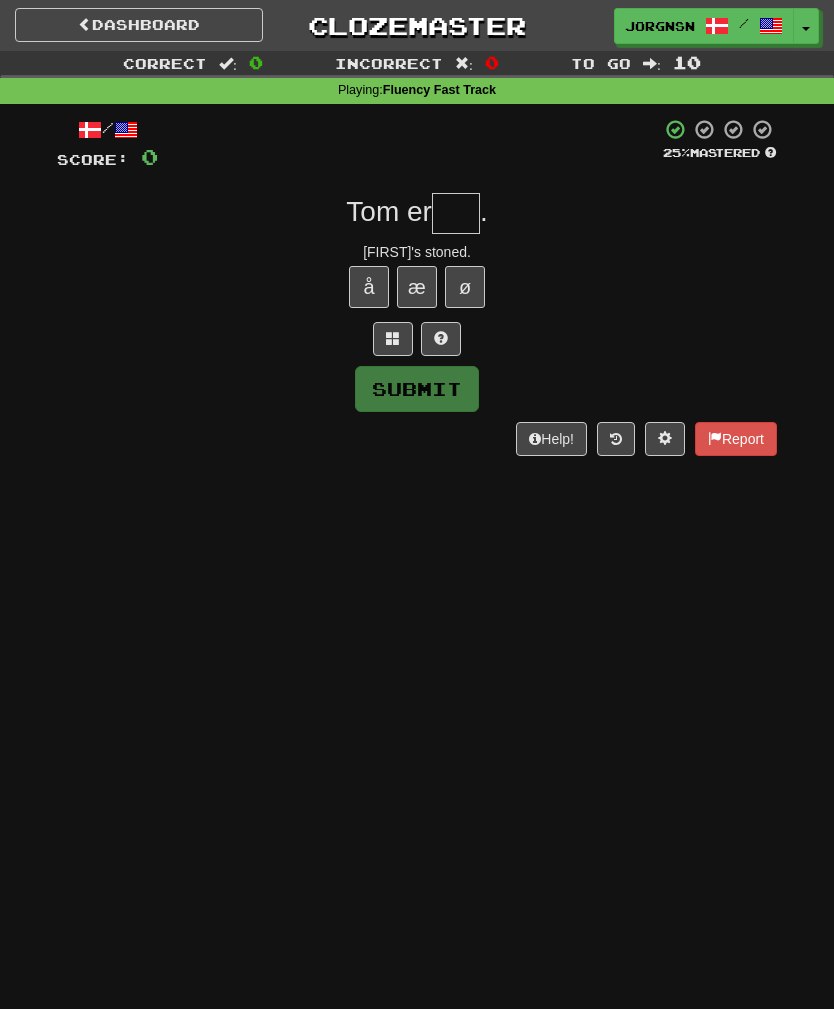 click at bounding box center [456, 213] 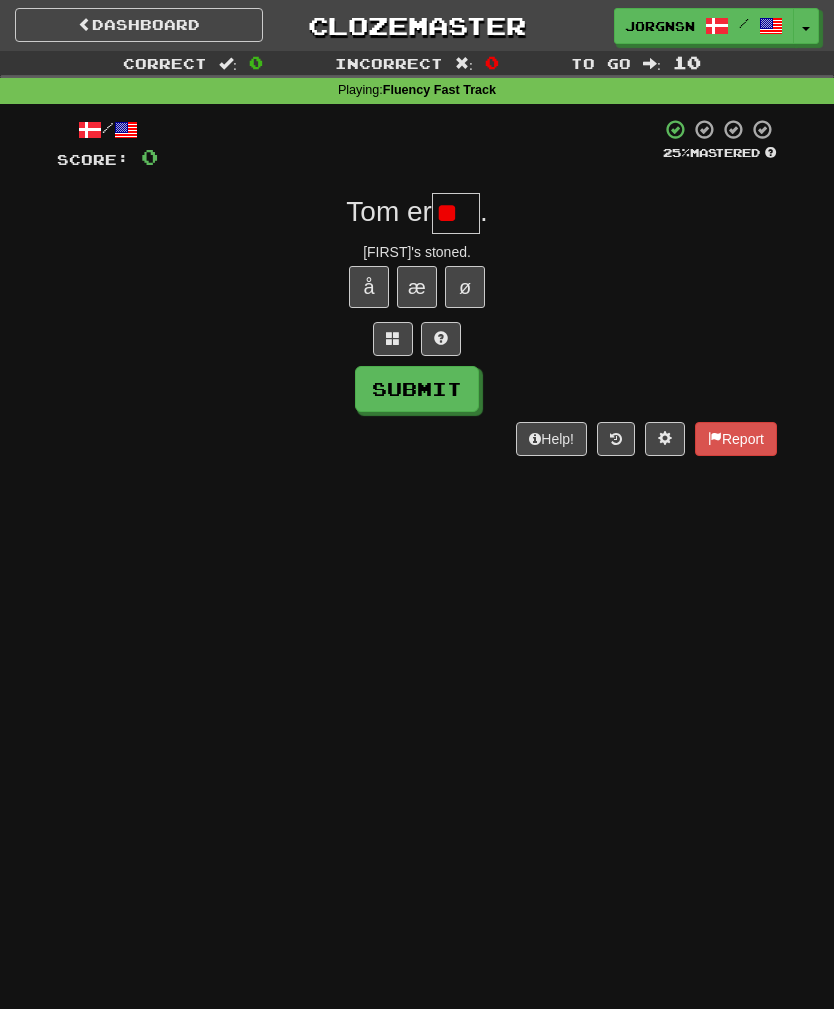 type on "*" 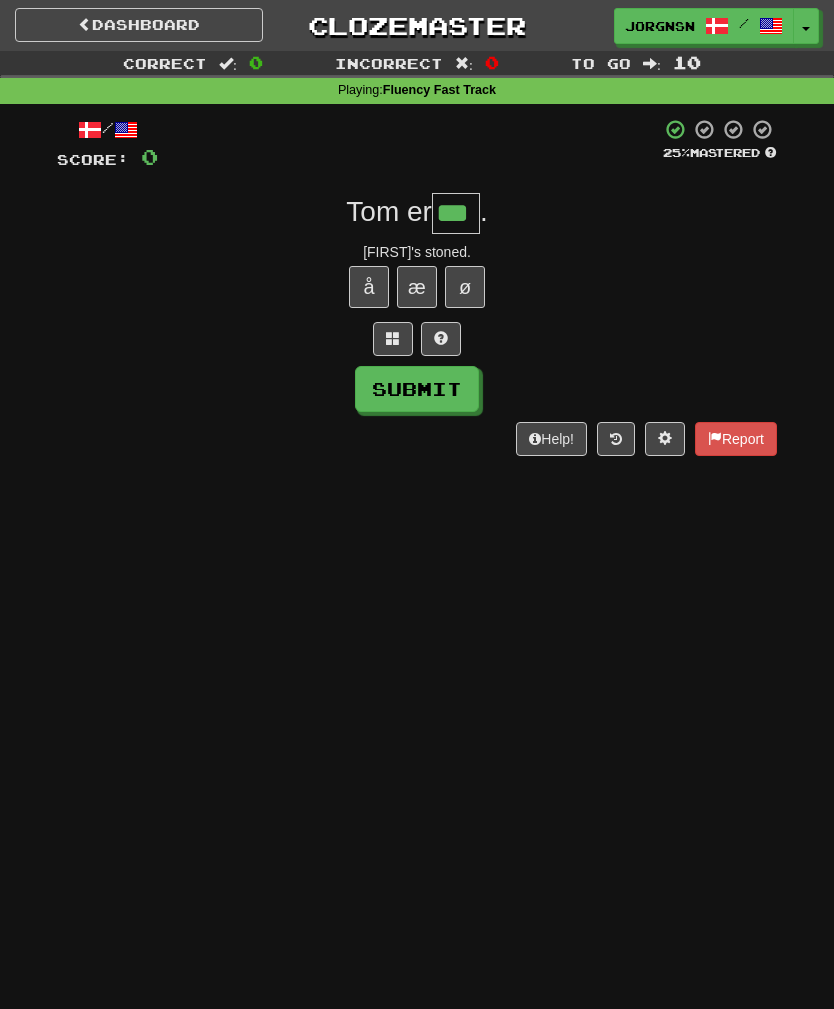 type on "***" 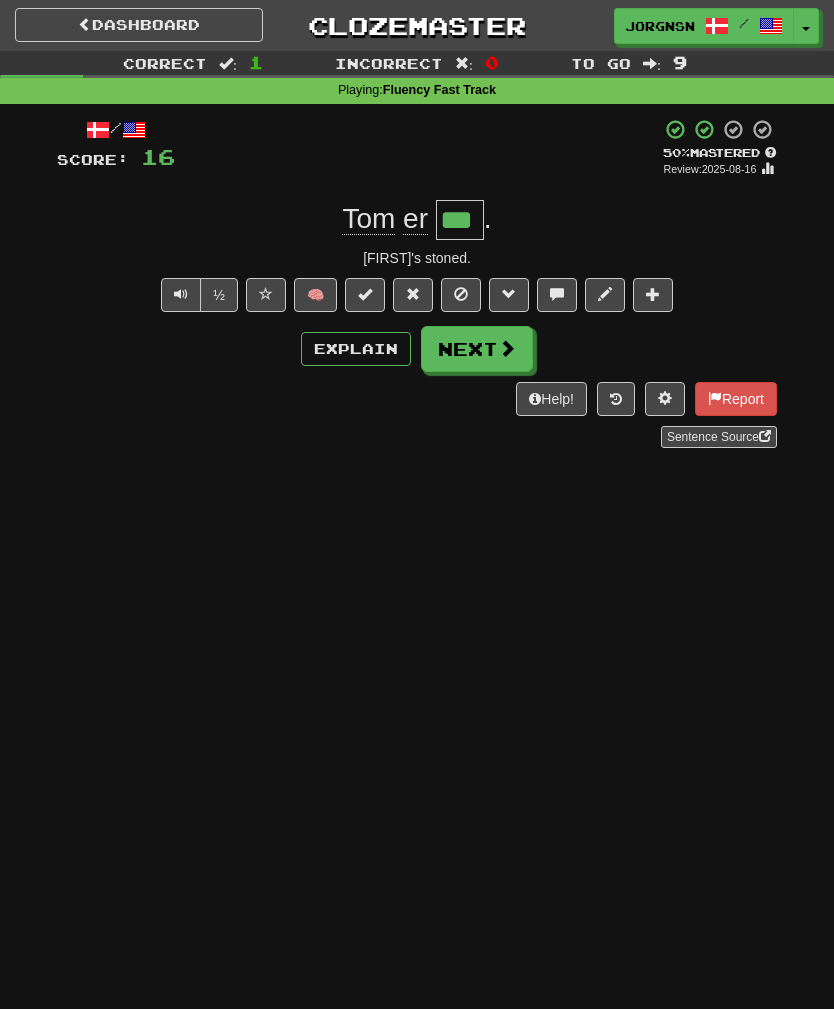 click on "Next" at bounding box center (477, 349) 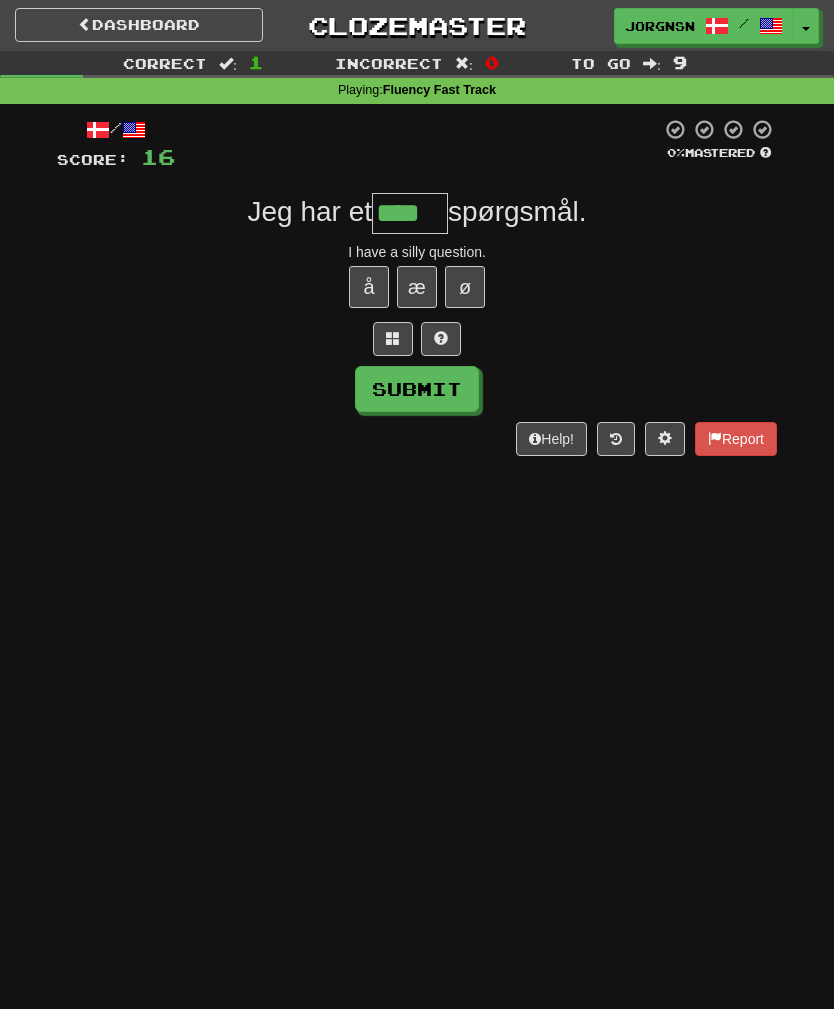 type on "****" 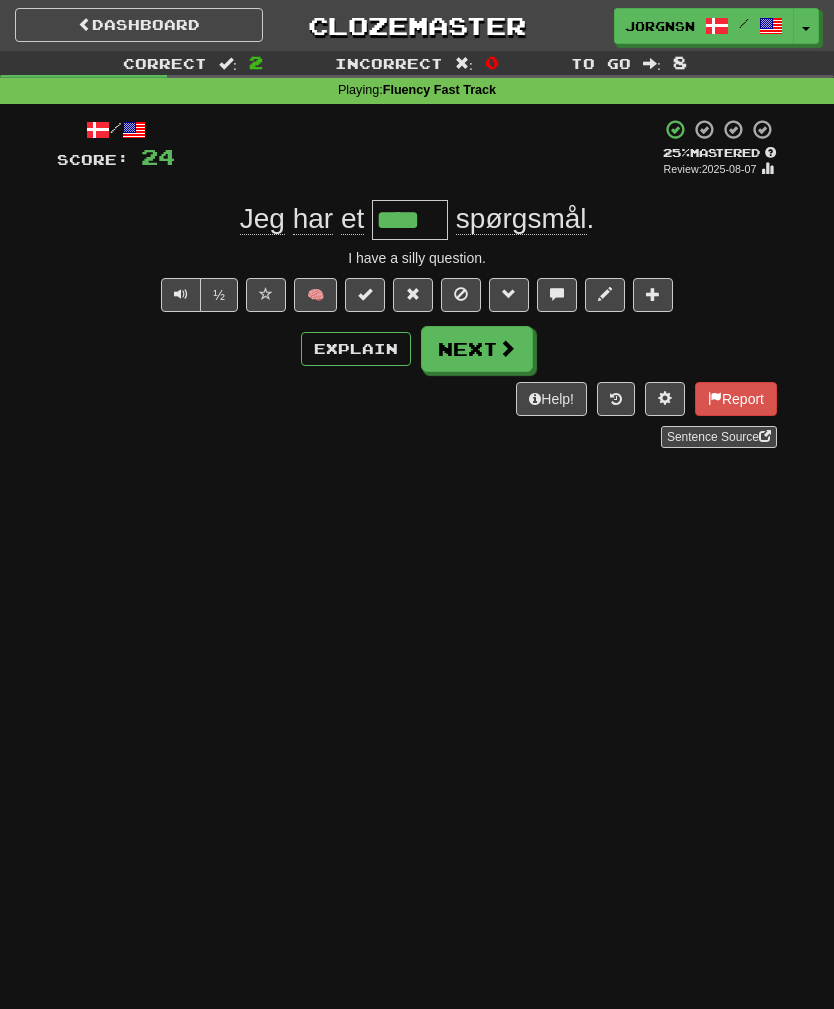click on "Next" at bounding box center (477, 349) 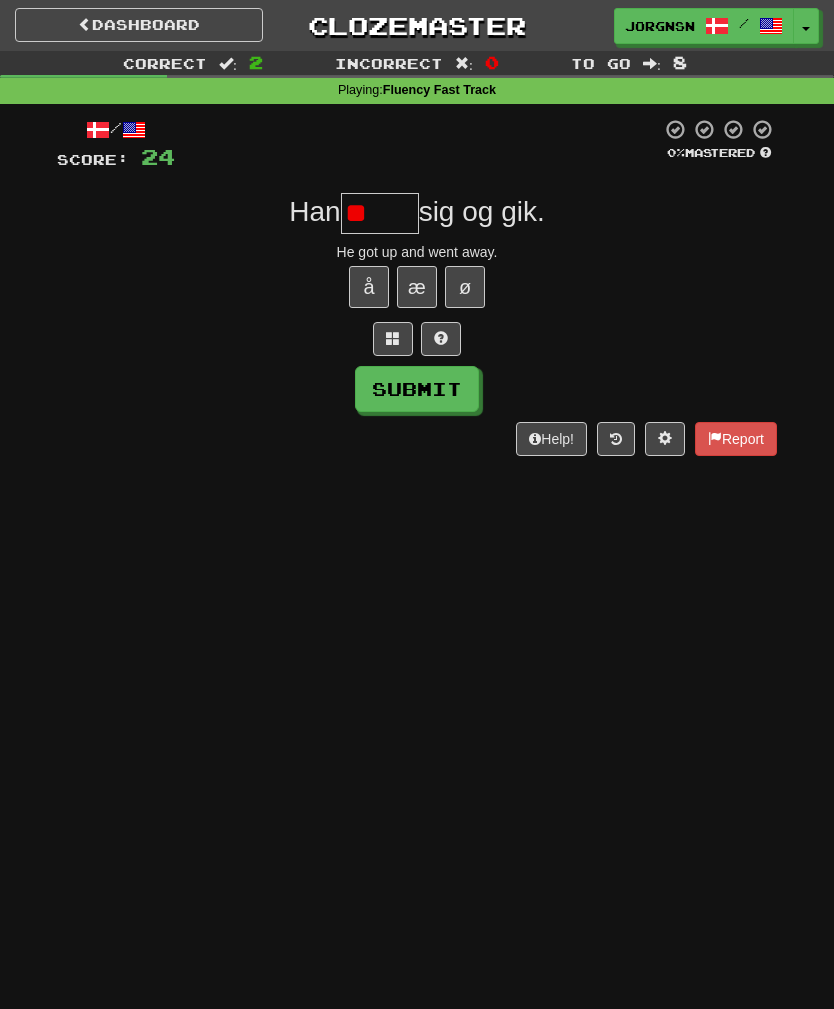 type on "*" 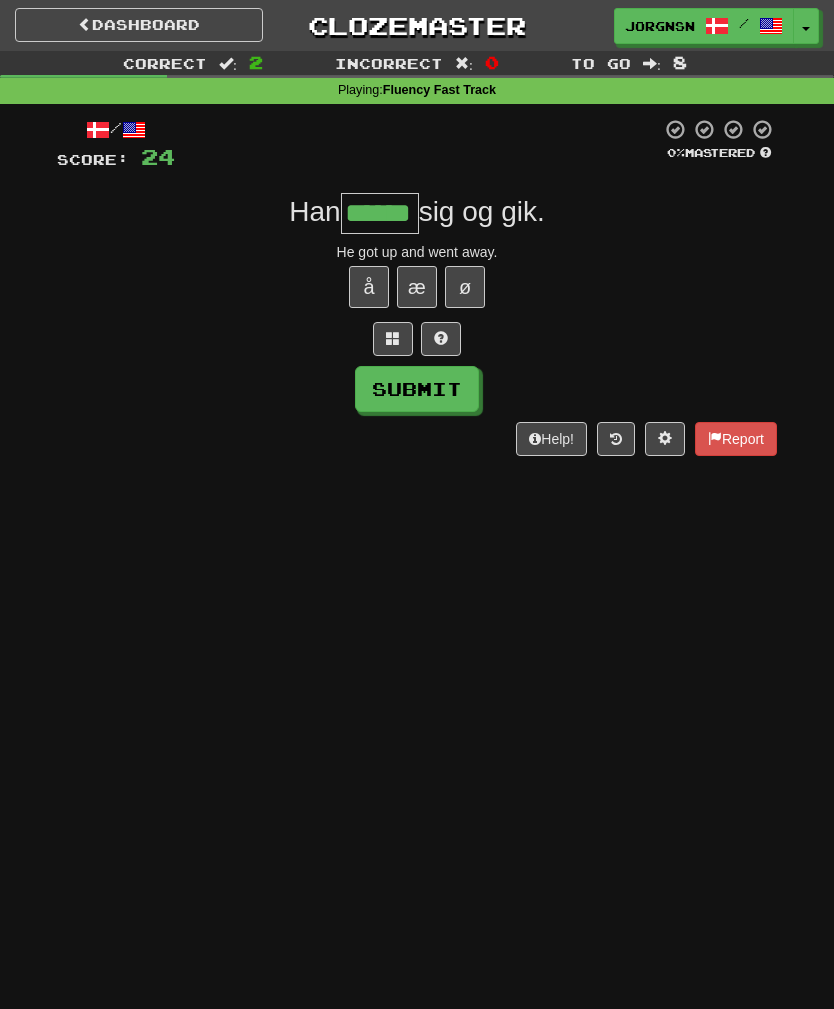 type on "******" 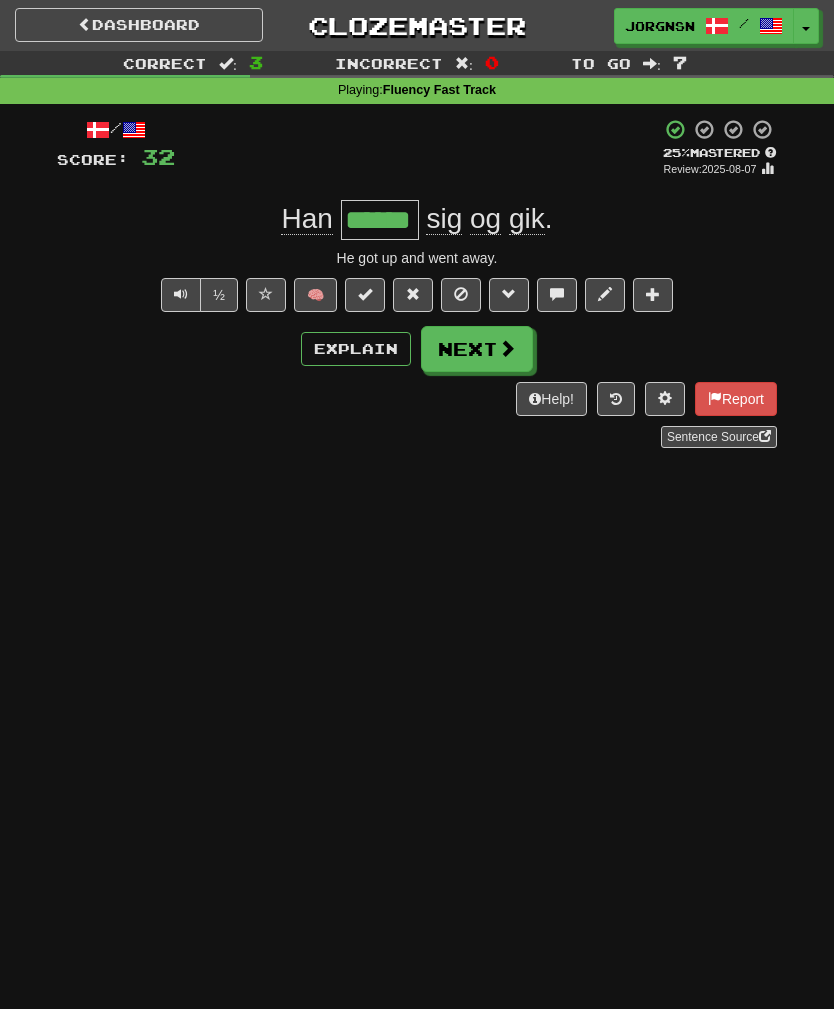 click on "Next" at bounding box center [477, 349] 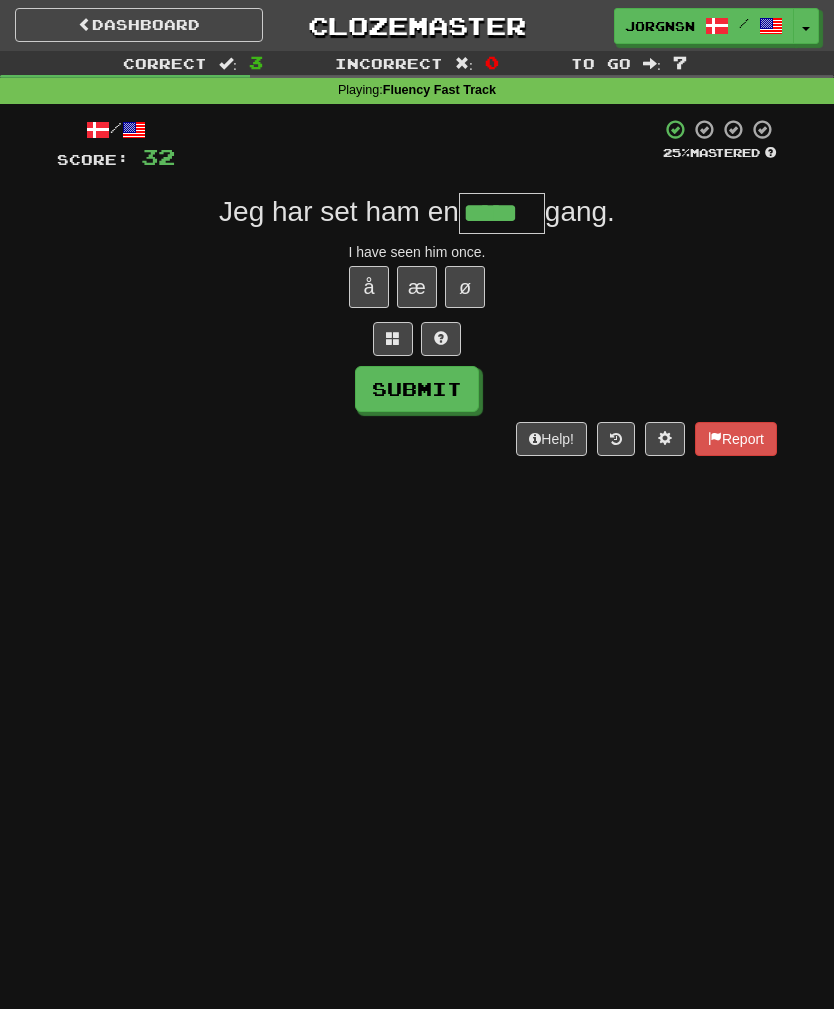 click on "Submit" at bounding box center (417, 389) 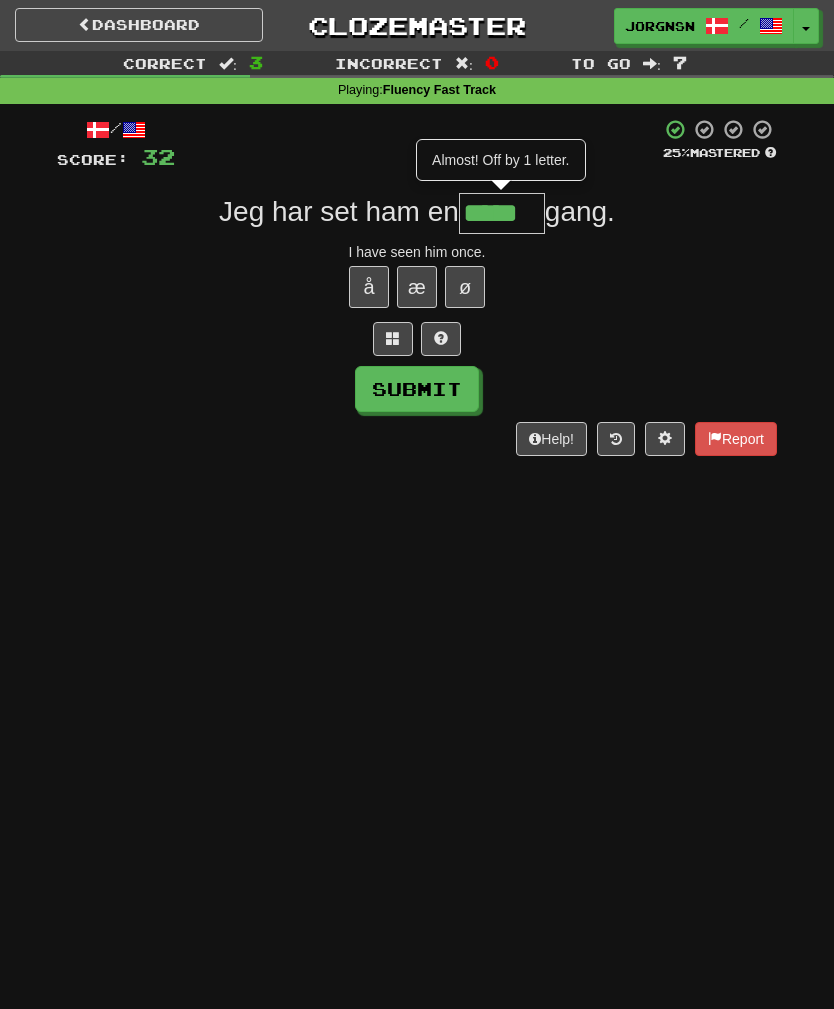 click on "*****" at bounding box center (502, 213) 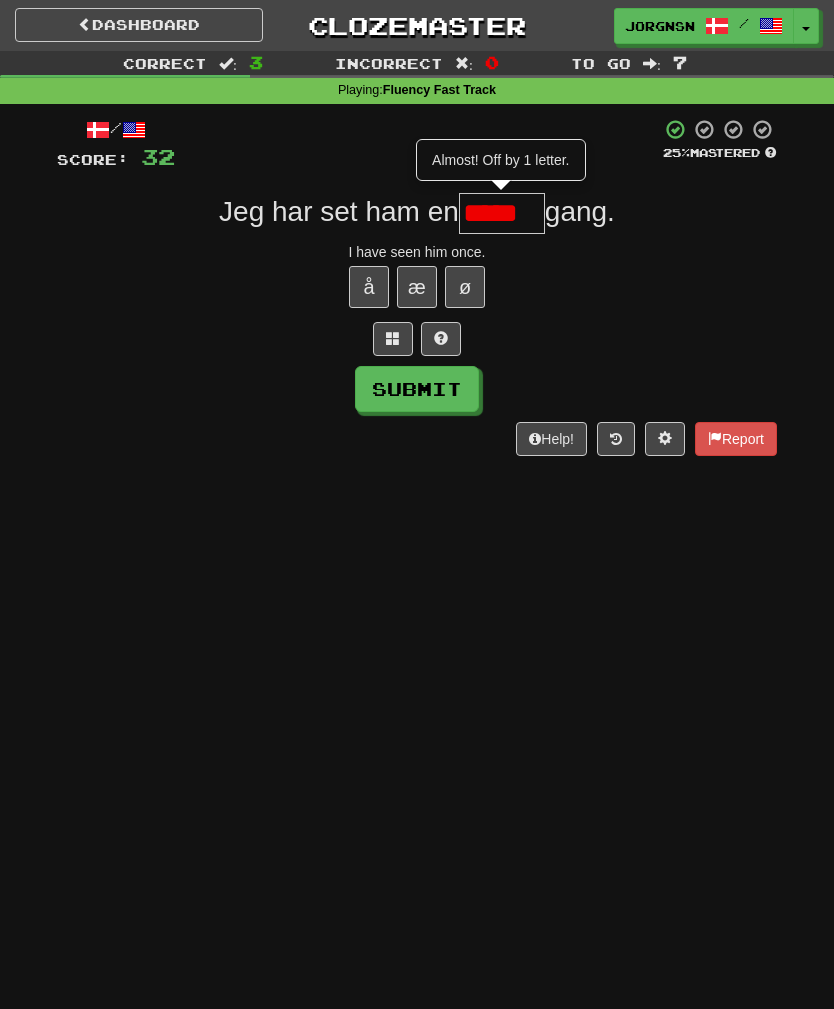 click on "Submit" at bounding box center (417, 389) 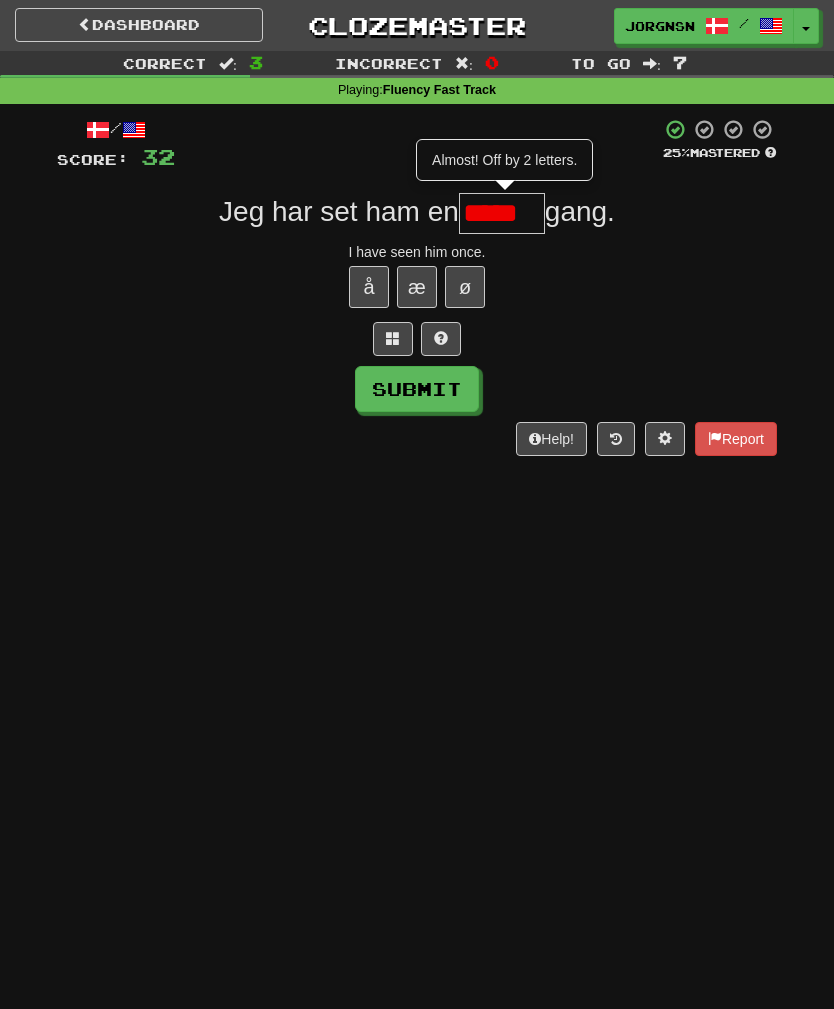 click on "*****" at bounding box center (502, 213) 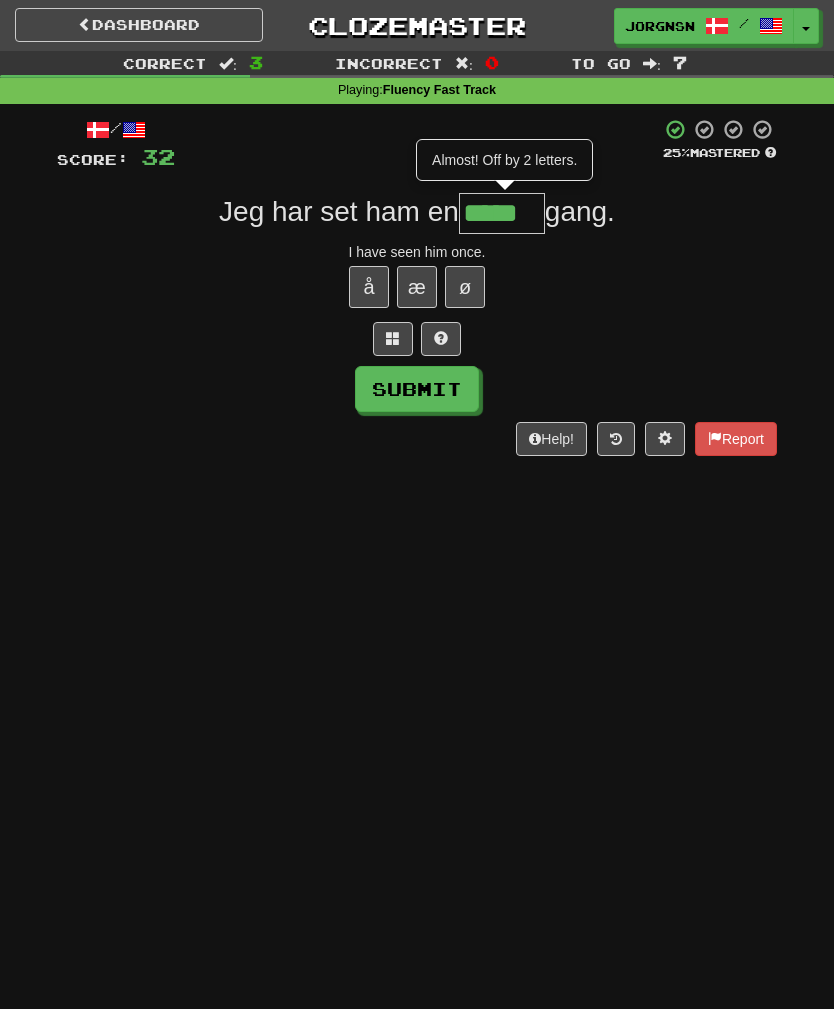 click on "Submit" at bounding box center (417, 389) 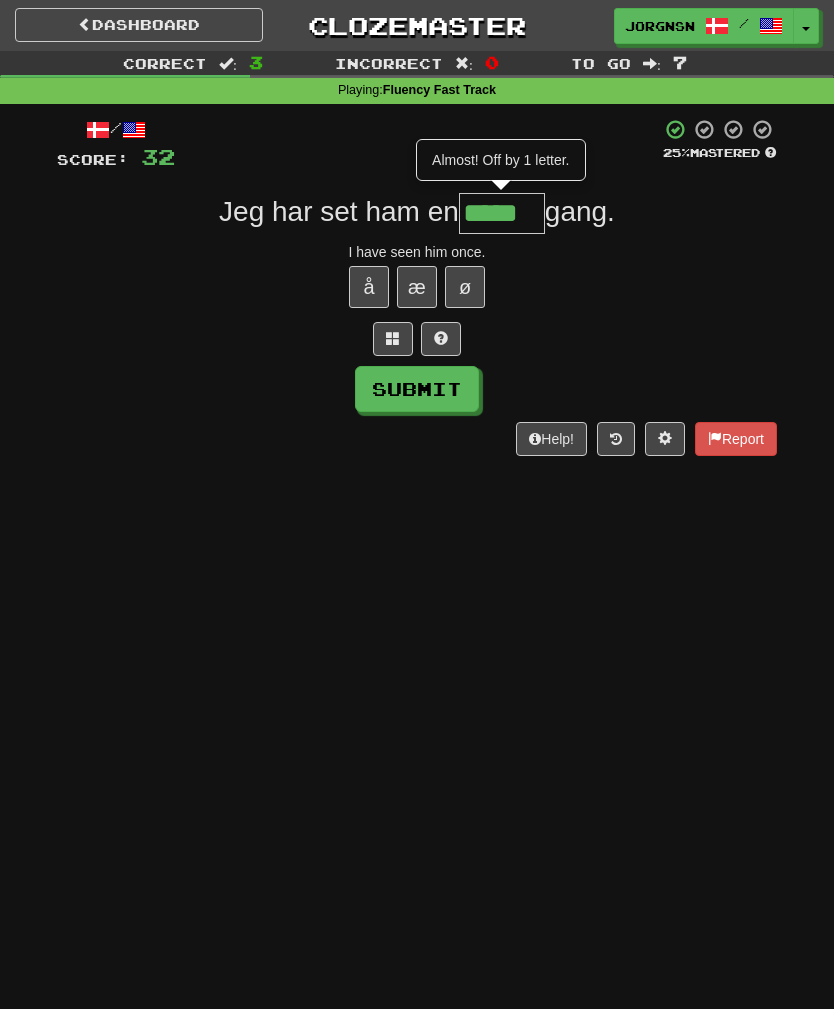 click on "*****" at bounding box center (502, 213) 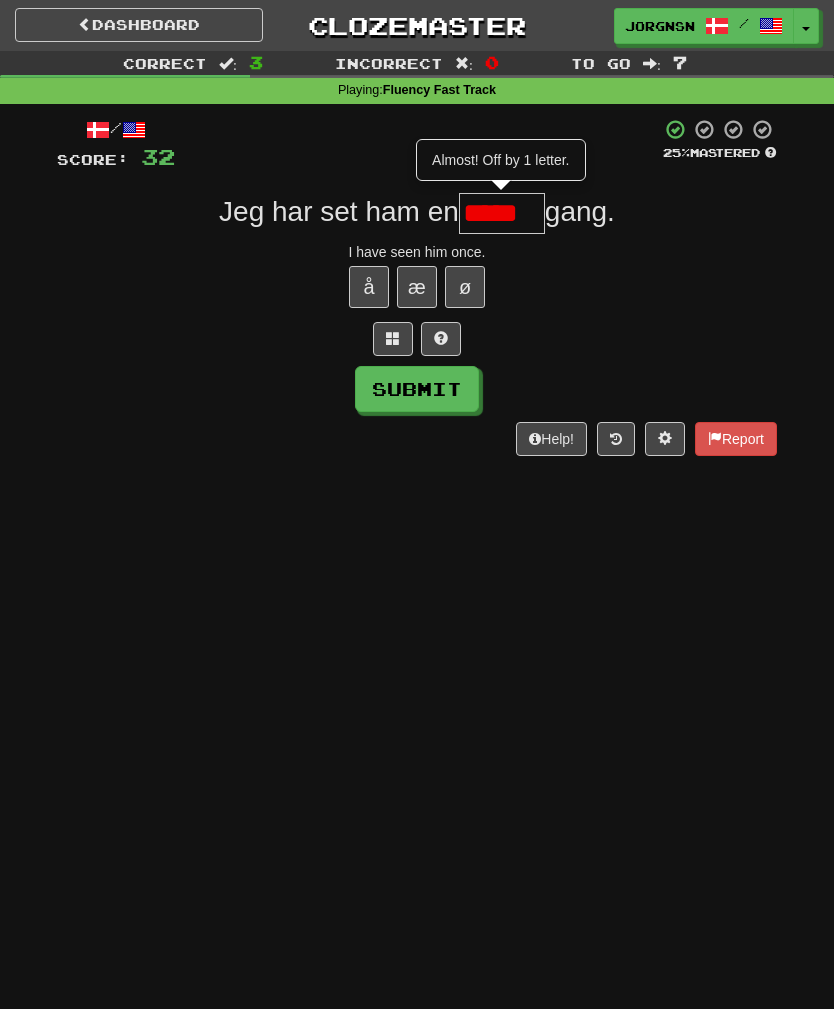 click on "Submit" at bounding box center (417, 389) 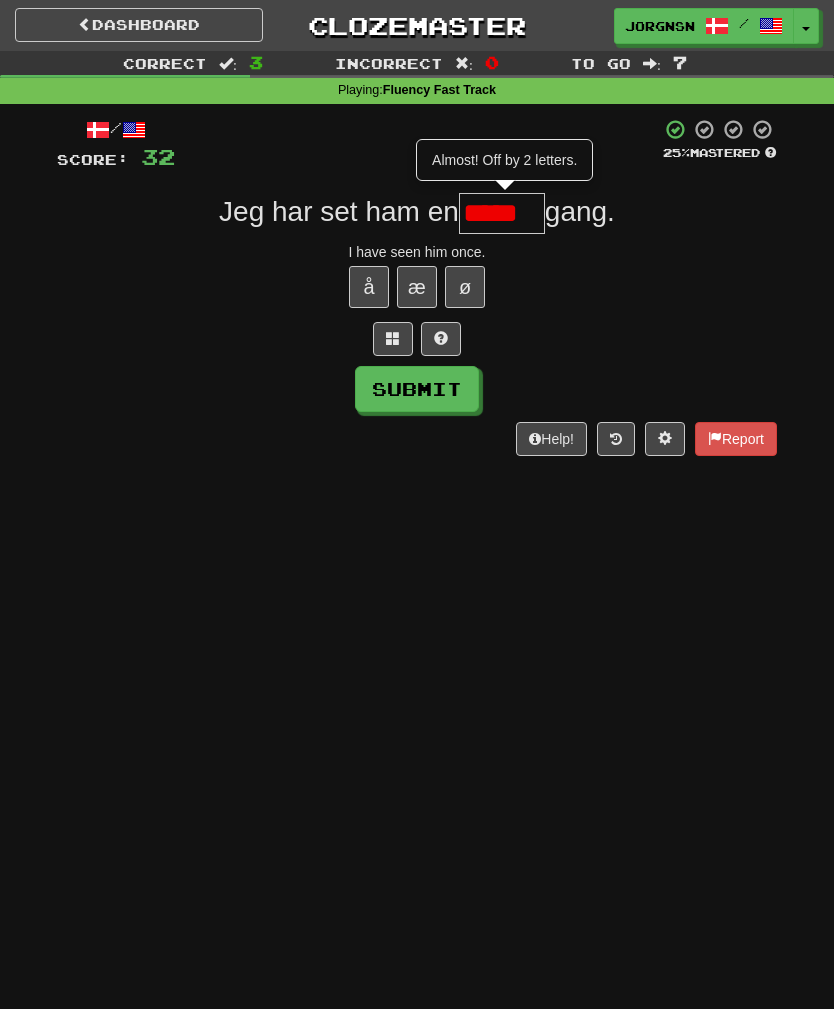 click on "*****" at bounding box center [502, 213] 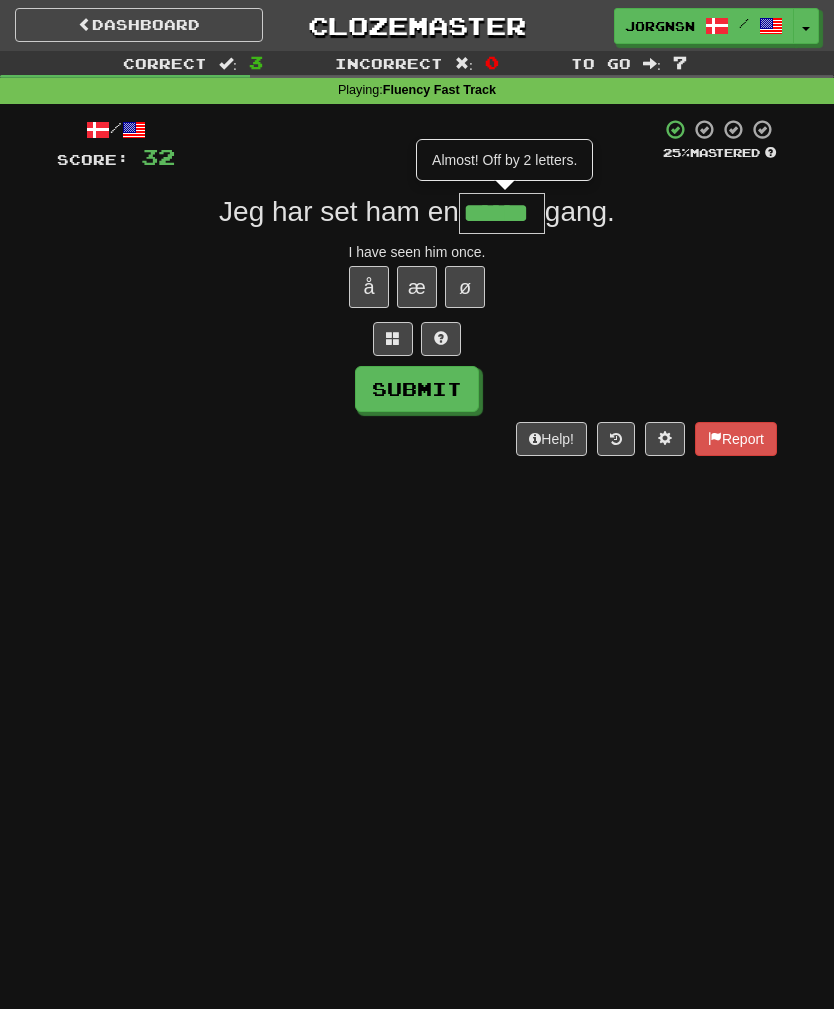 type on "******" 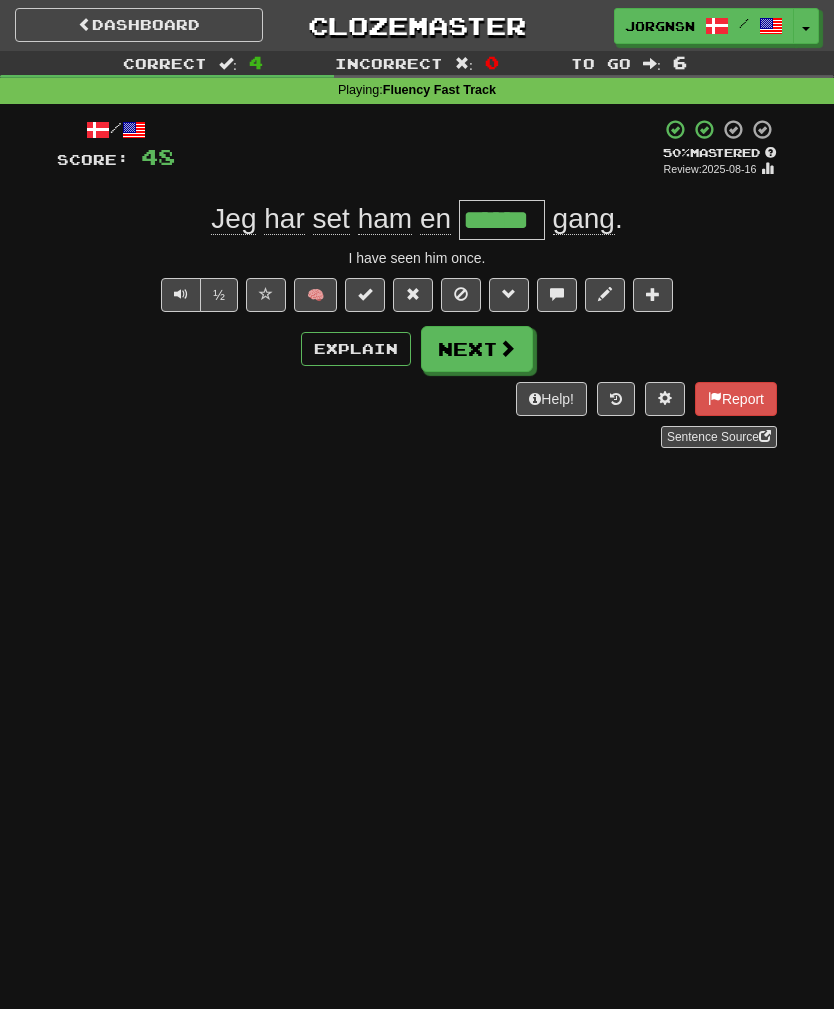 click on "Next" at bounding box center (477, 349) 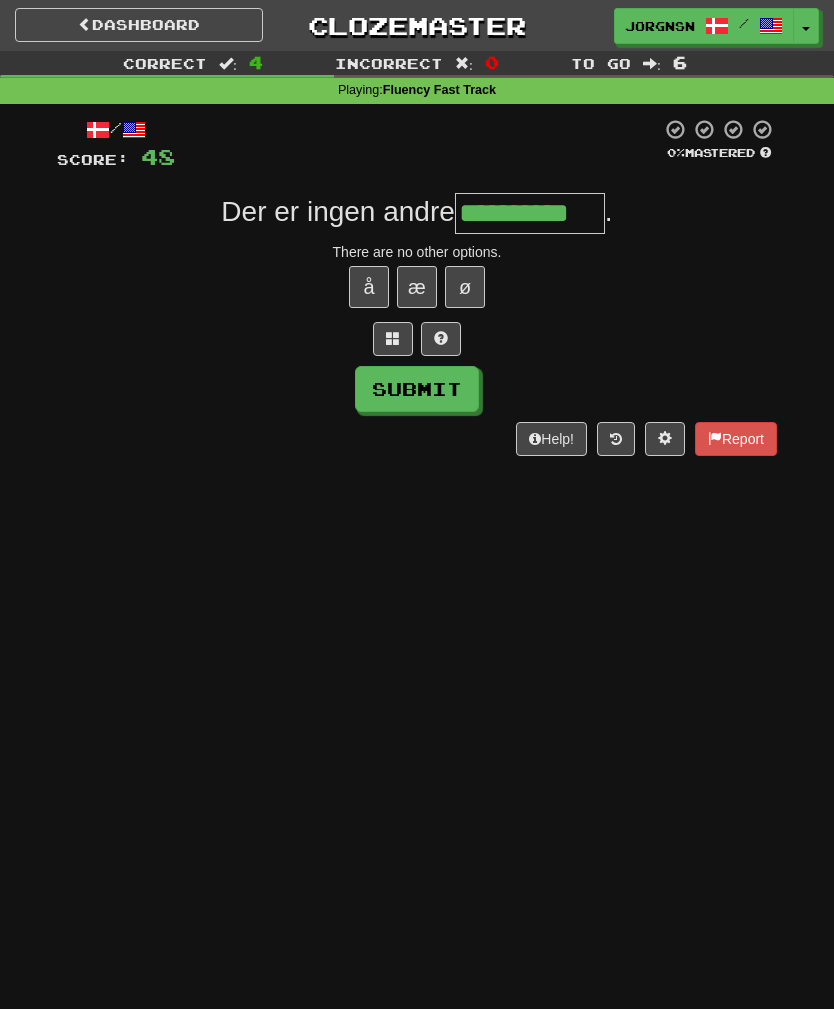 type on "**********" 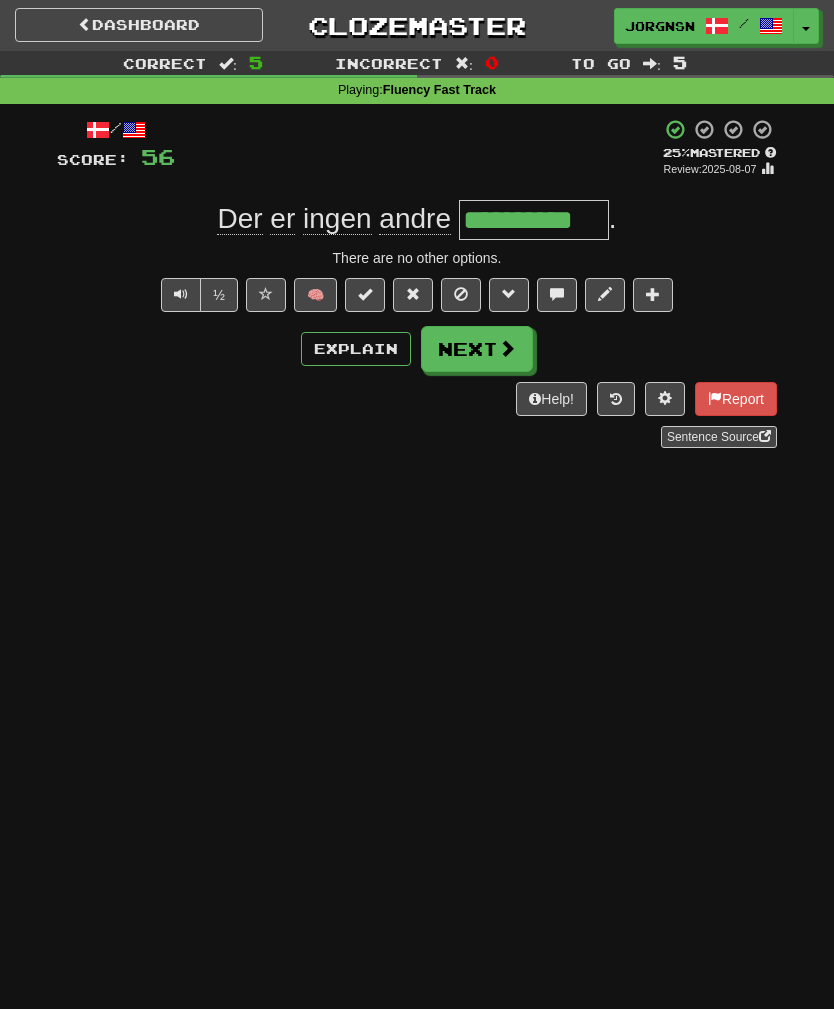 click on "Next" at bounding box center (477, 349) 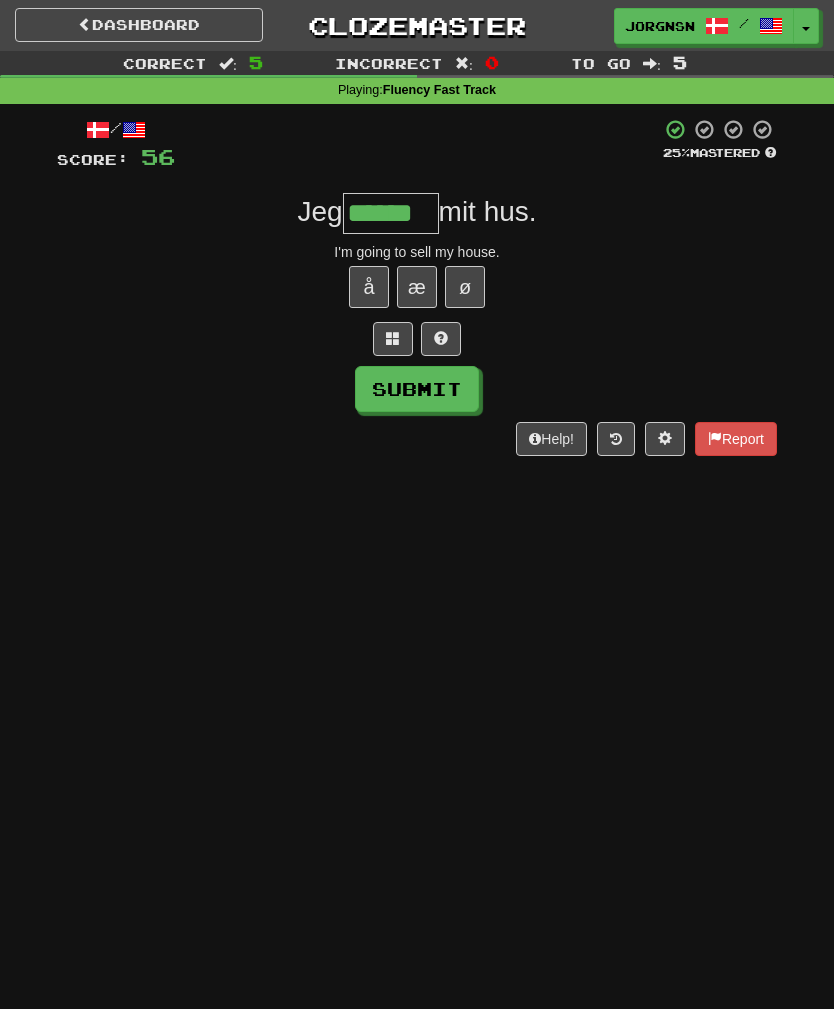 type on "******" 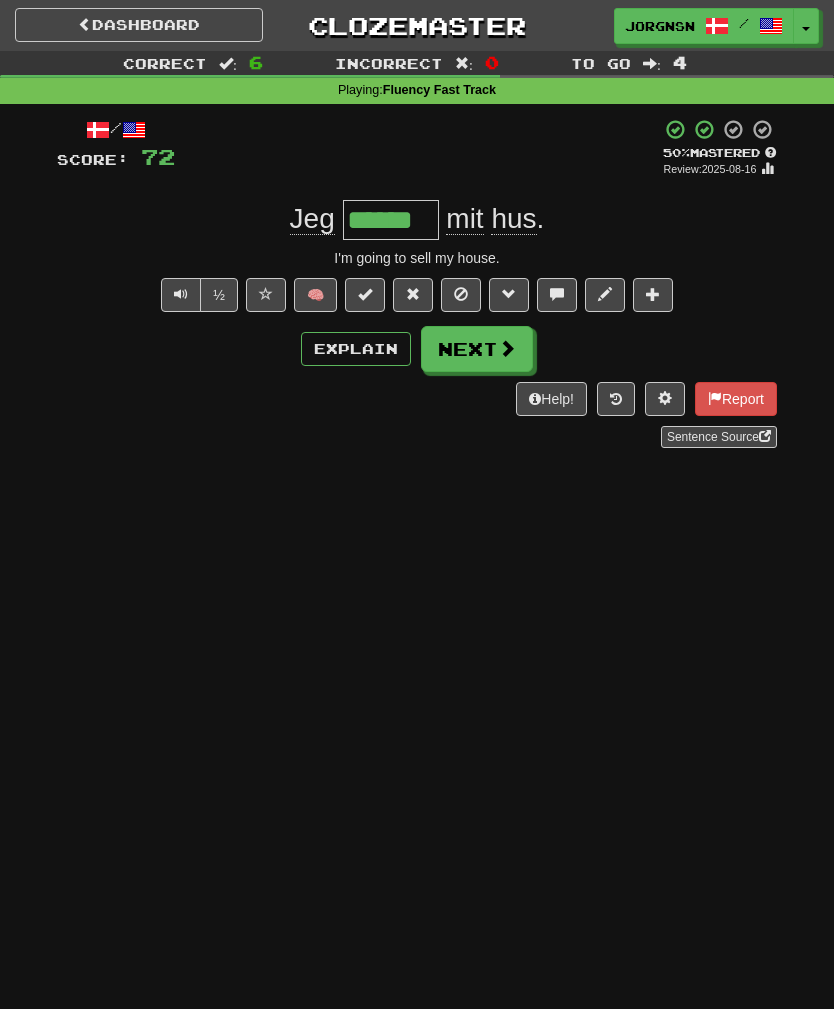 click on "Next" at bounding box center (477, 349) 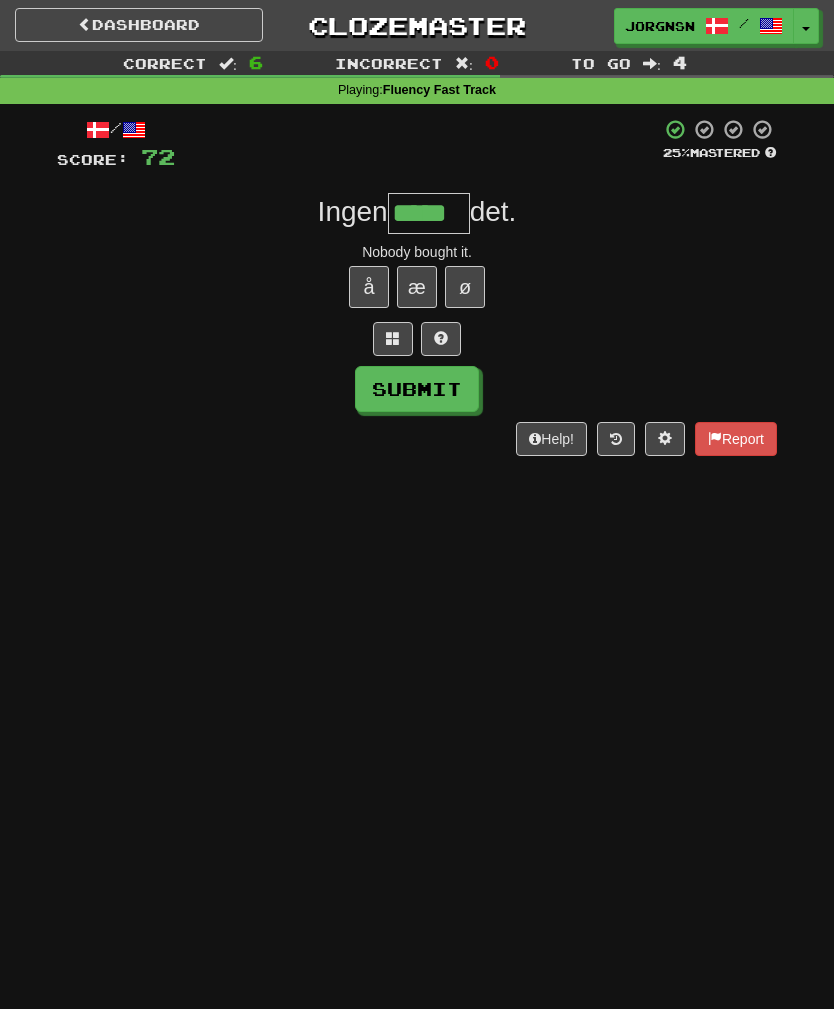 type on "*****" 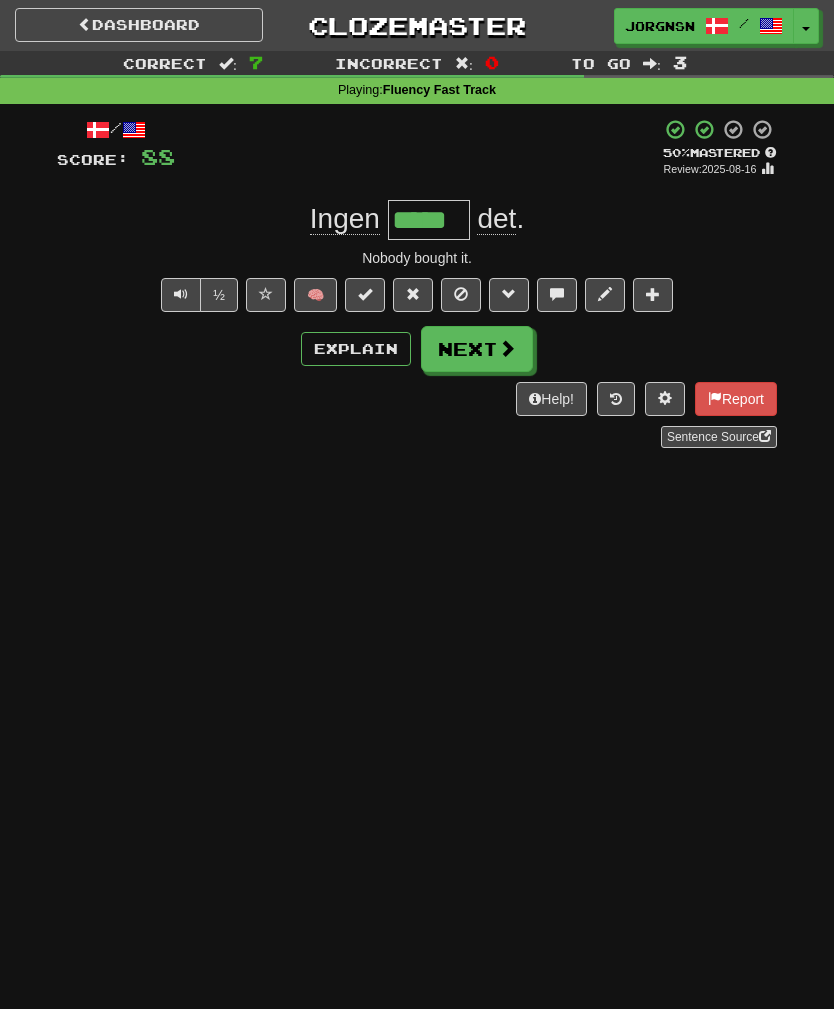 click at bounding box center [507, 348] 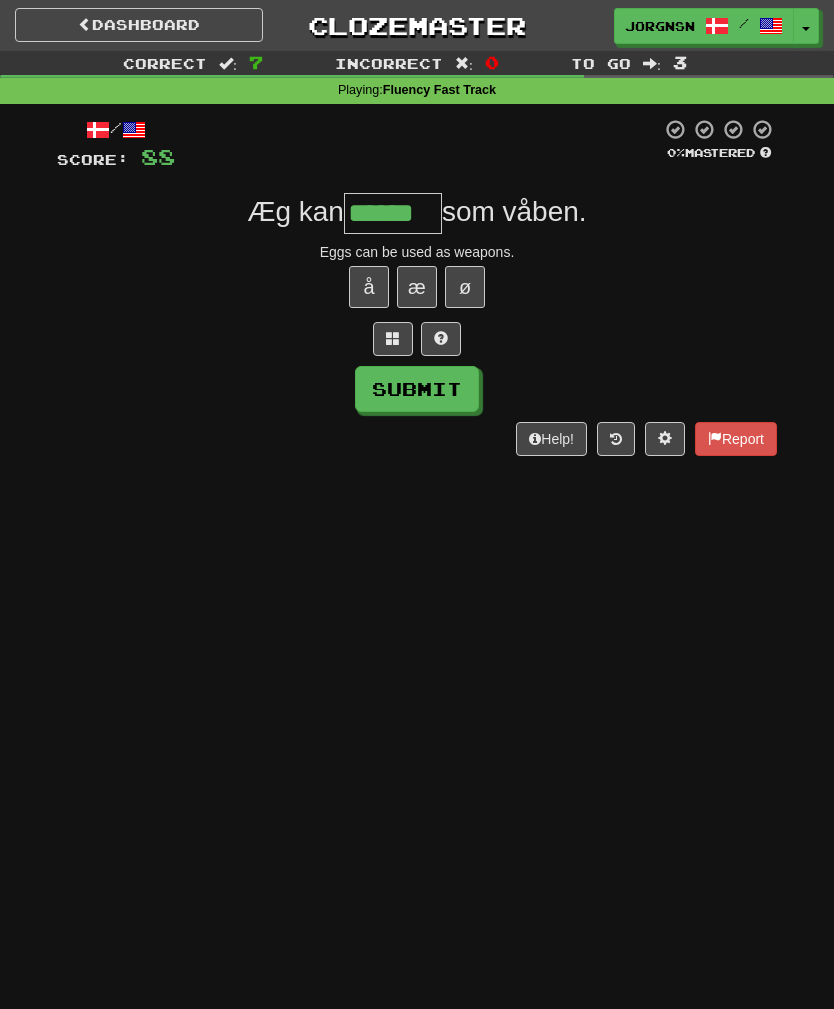 type on "******" 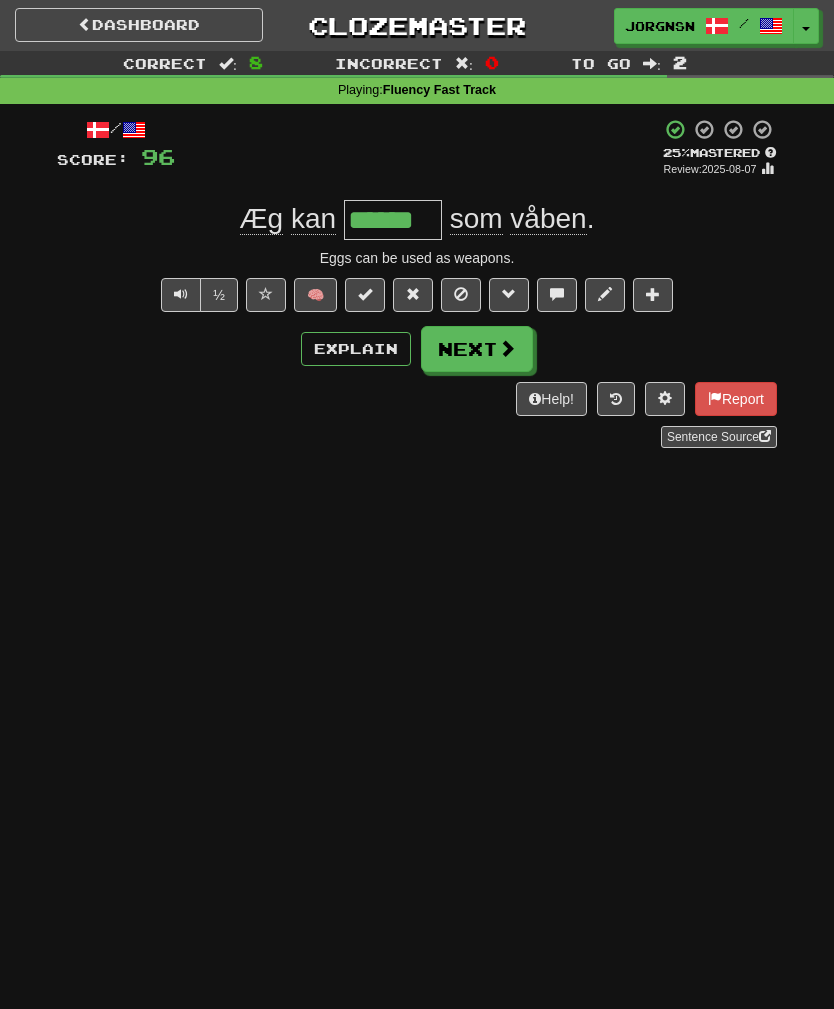 click on "Next" at bounding box center (477, 349) 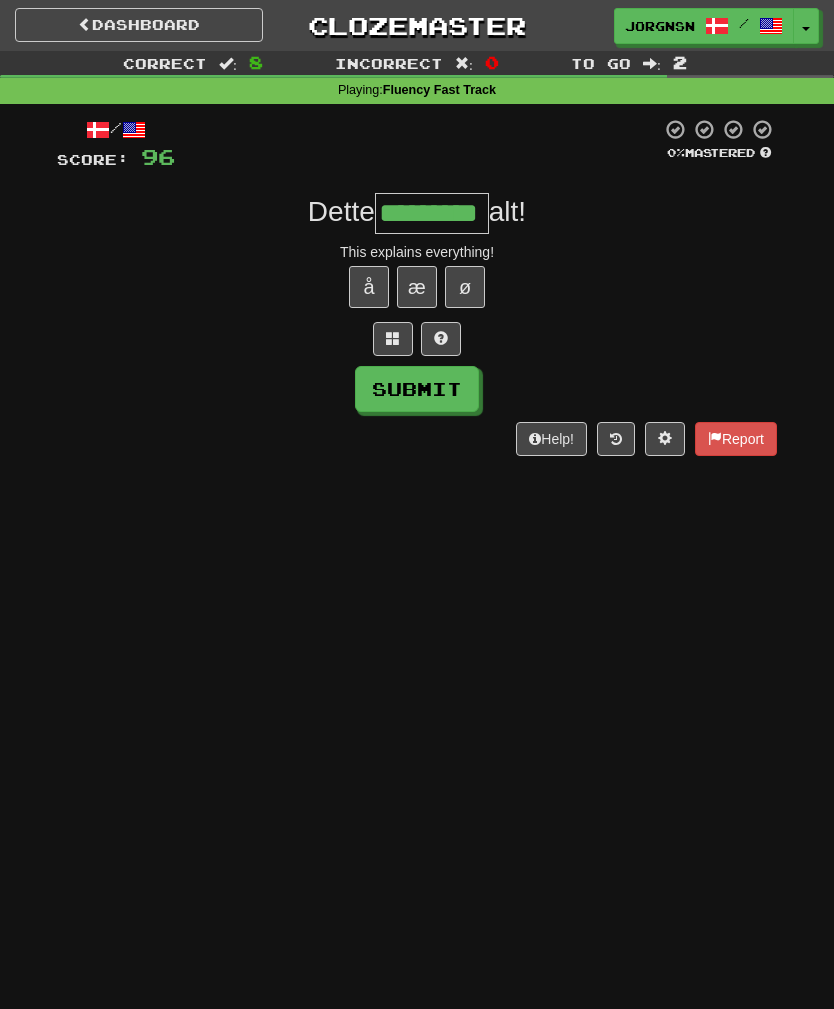 type on "*********" 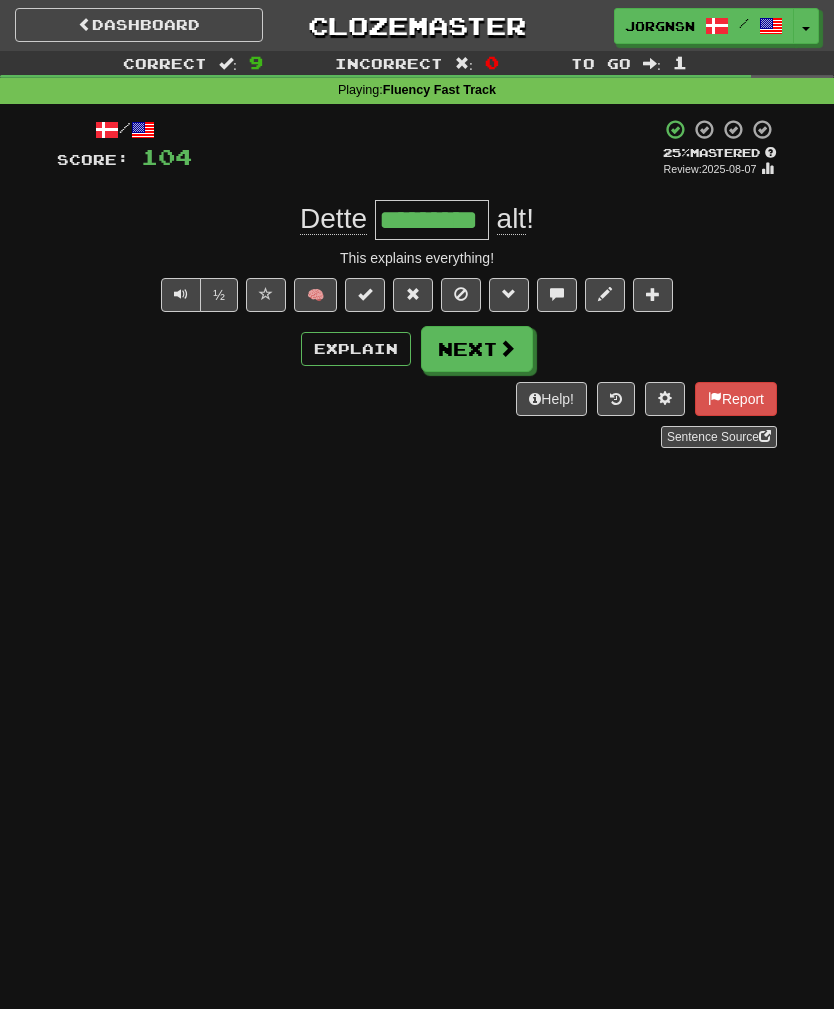click on "Next" at bounding box center [477, 349] 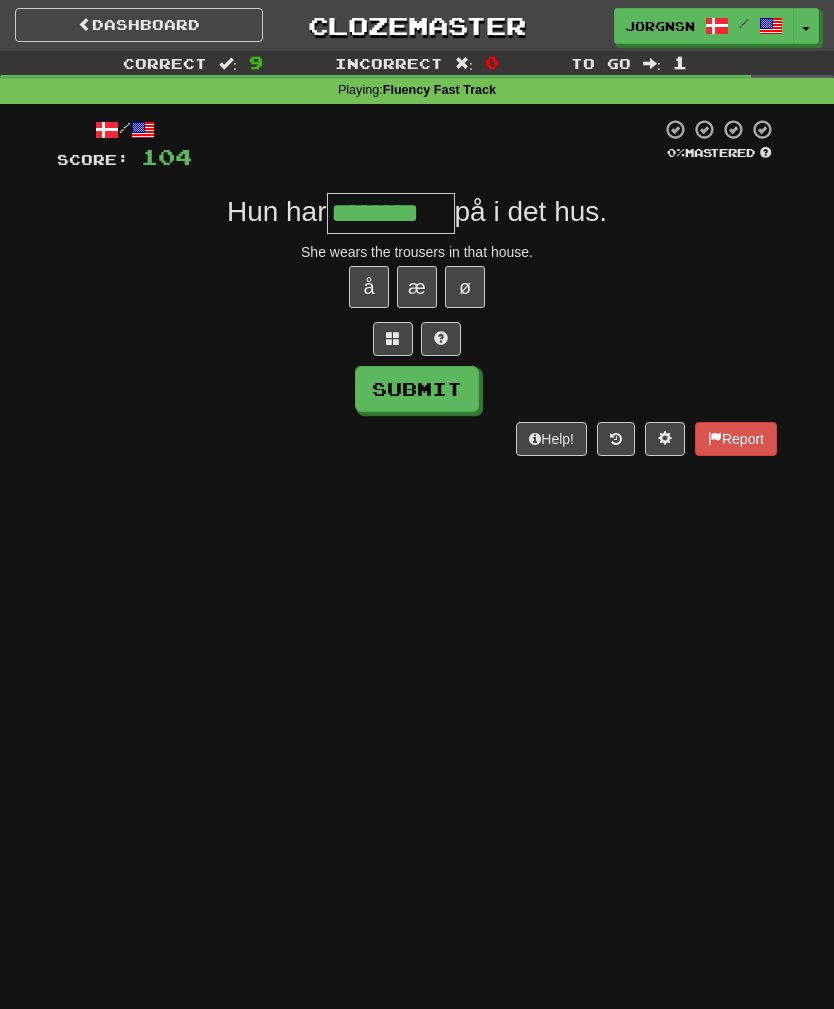 type on "********" 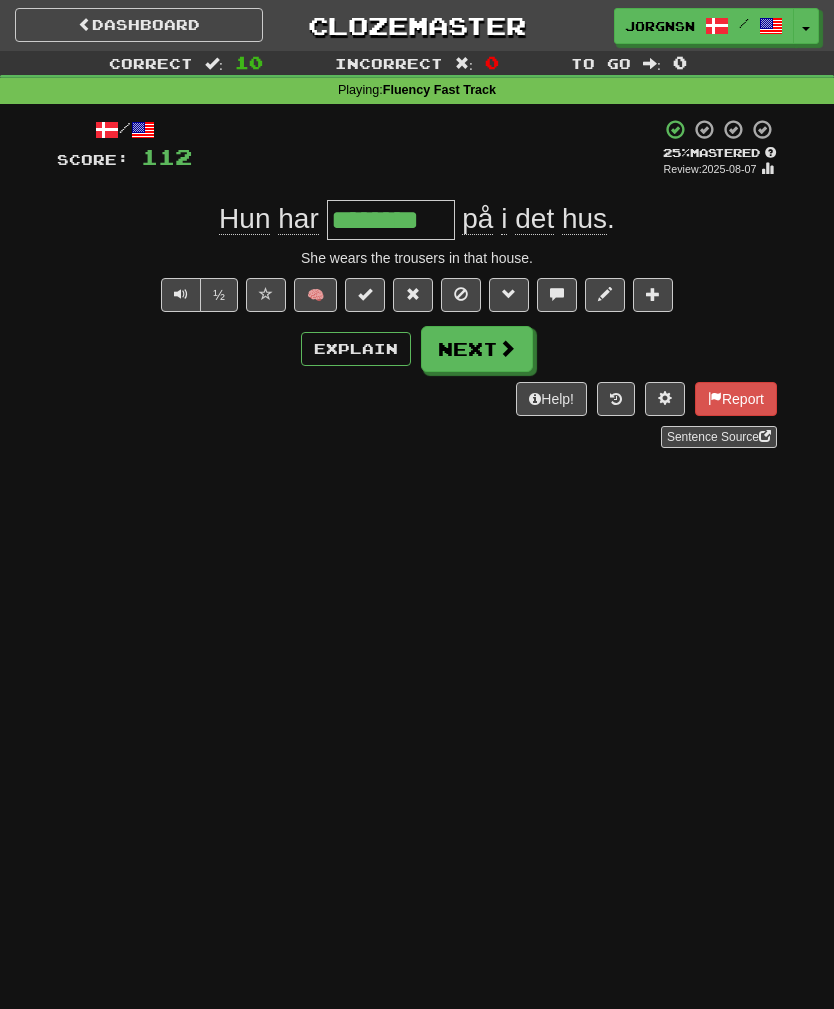 click at bounding box center [507, 348] 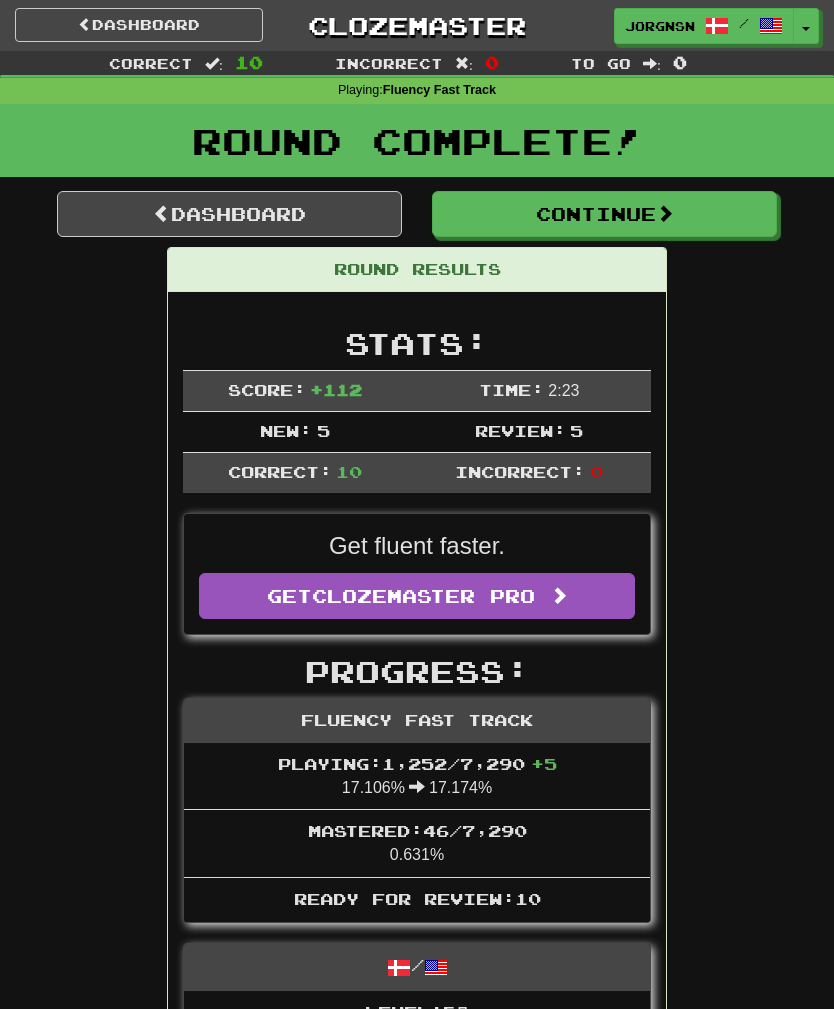 click on "Continue" at bounding box center (604, 214) 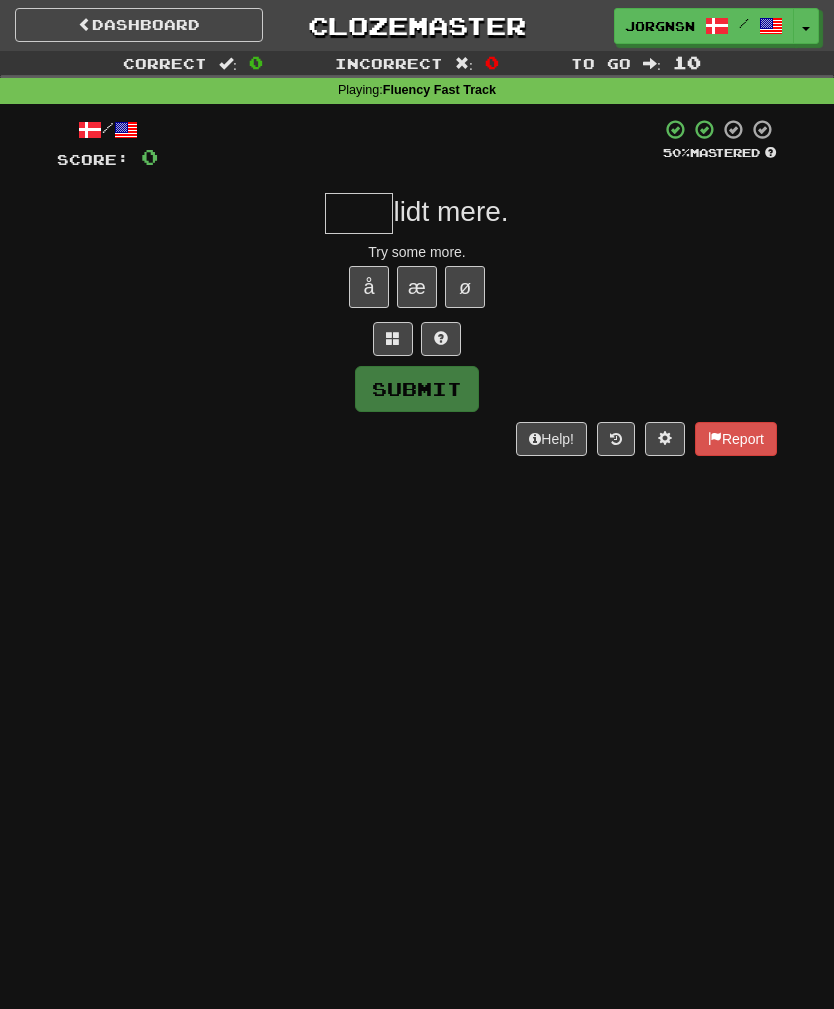 click at bounding box center [359, 213] 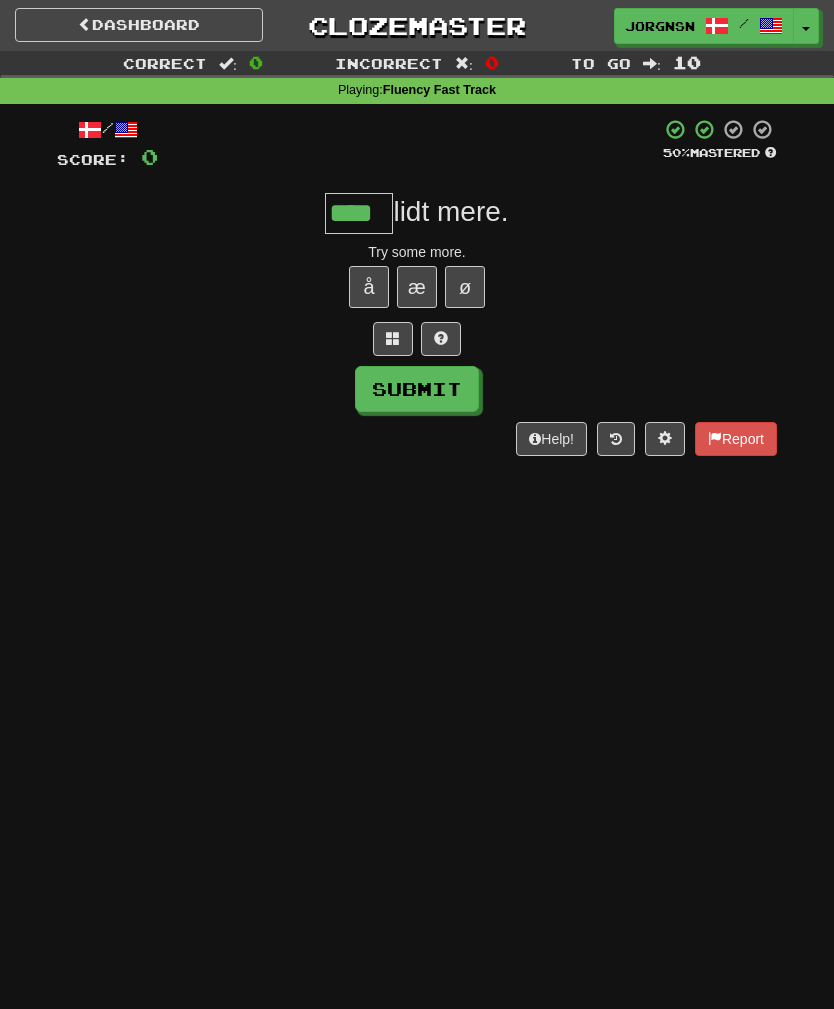 click on "Submit" at bounding box center [417, 389] 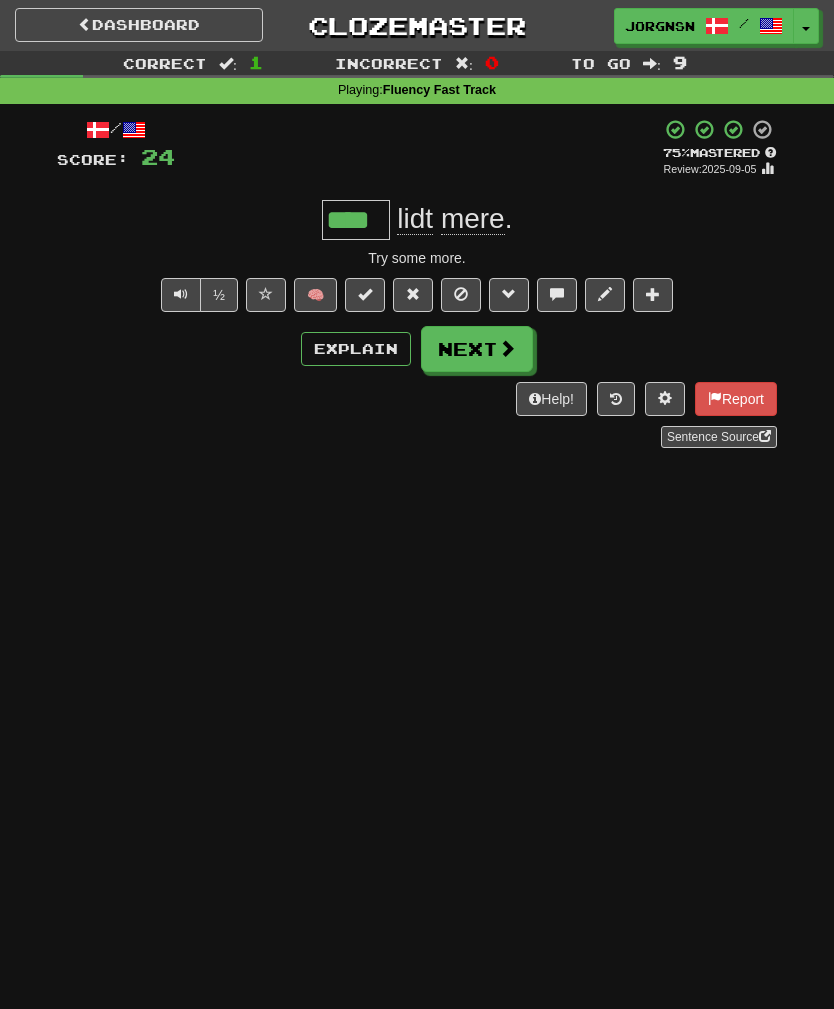 click on "Next" at bounding box center [477, 349] 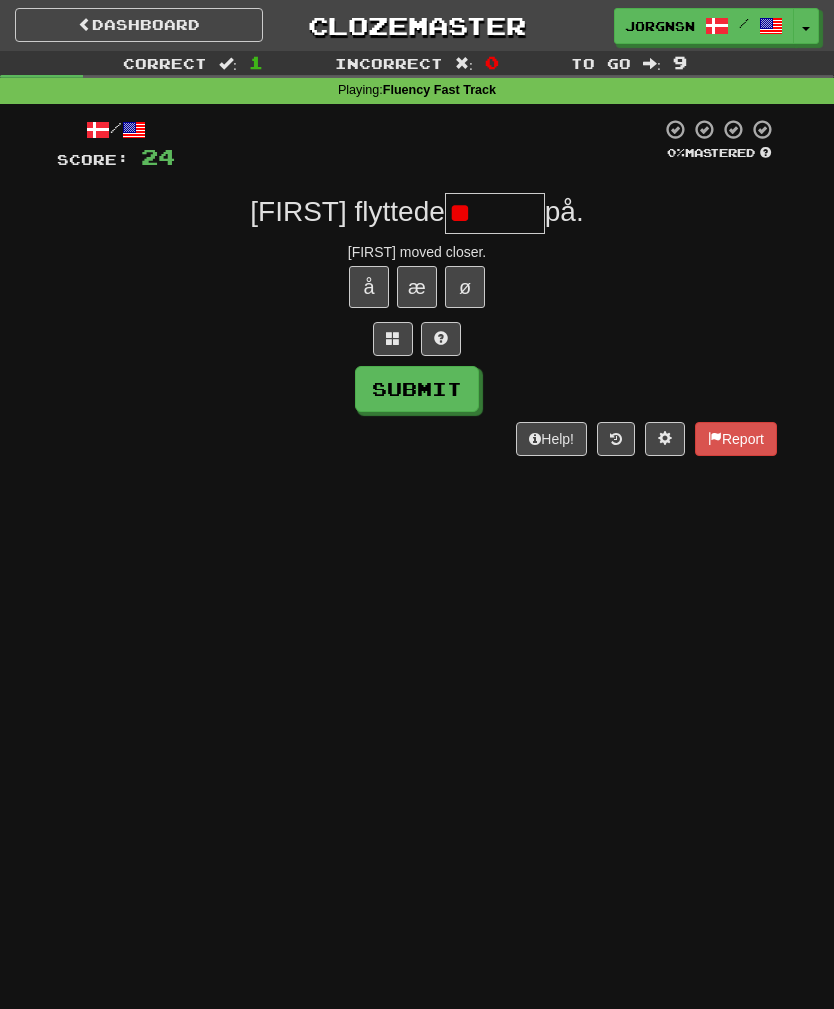 type on "*" 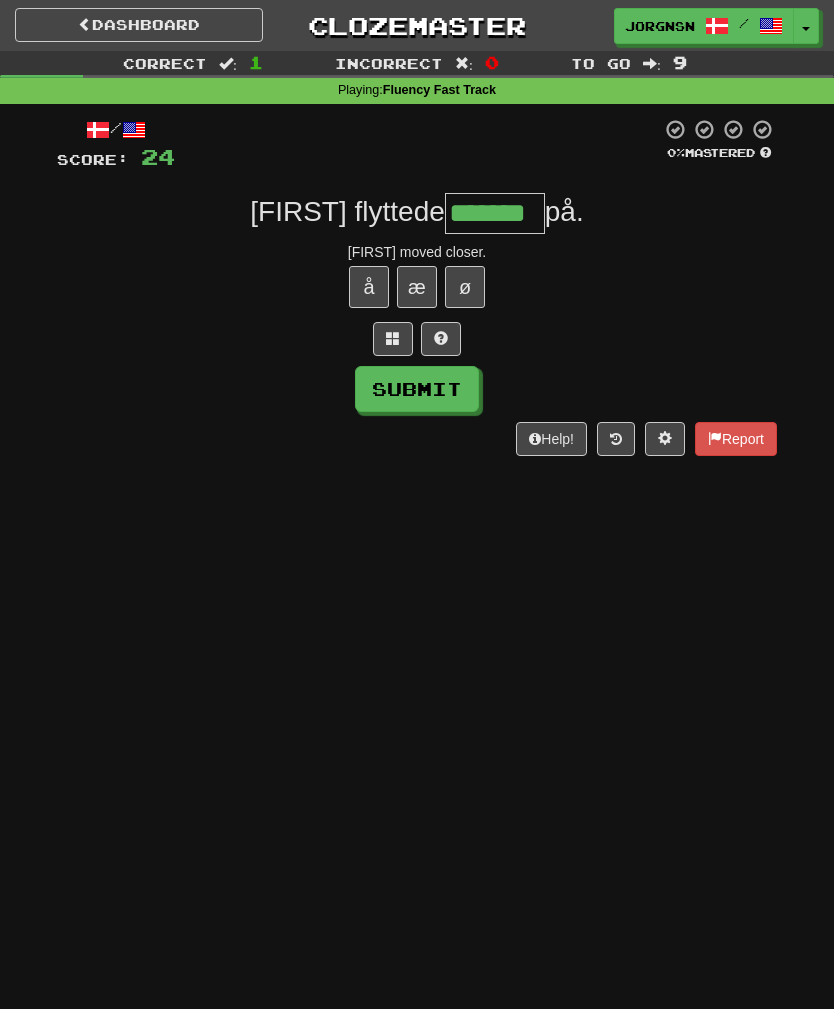 type on "*******" 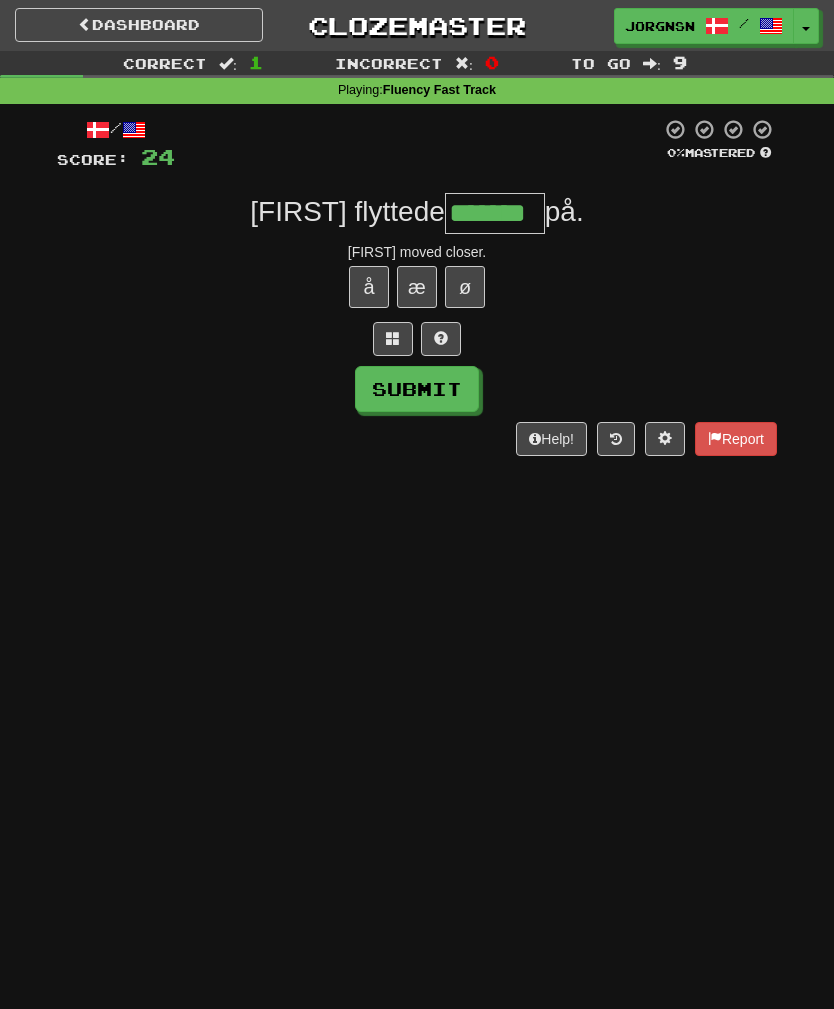 click on "Submit" at bounding box center [417, 389] 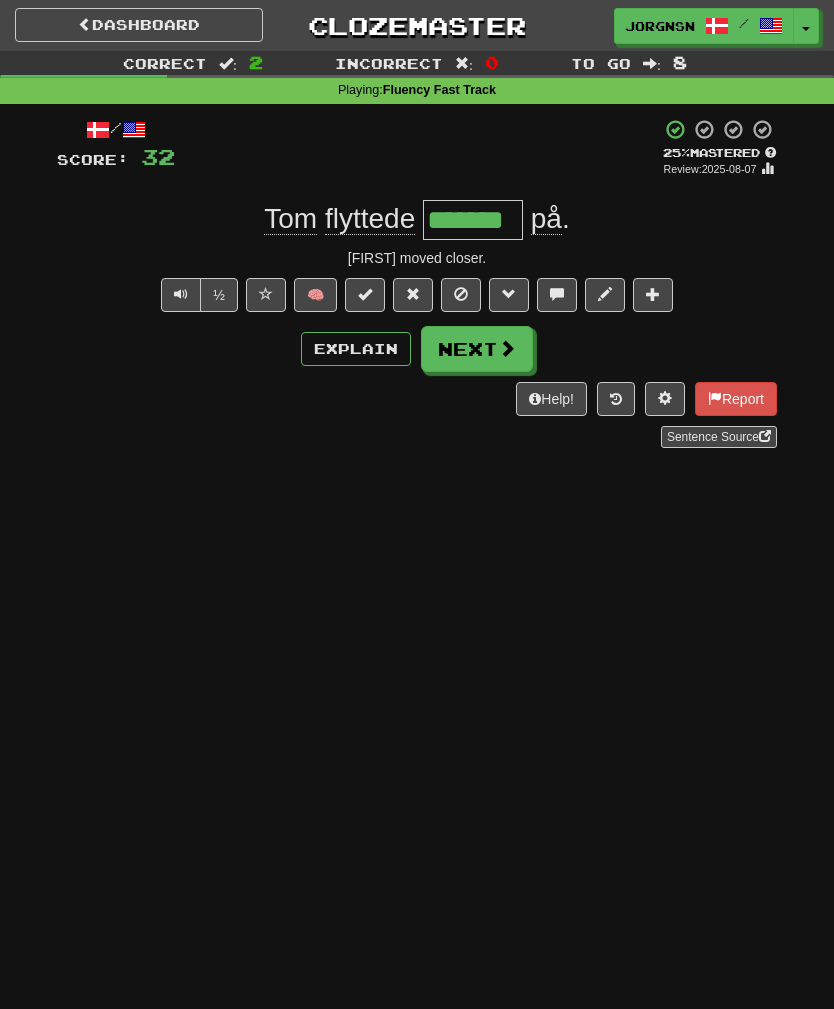 click on "Dashboard
Clozemaster
[USERNAME]
/
Toggle Dropdown
Dashboard
Leaderboard
Activity Feed
Notifications
Profile
Discussions
Dansk
/
English
Streak:
90
Review:
35
Points Today: 128
Languages
Account
Logout
[USERNAME]
/
Toggle Dropdown
Dashboard
Leaderboard
Activity Feed
Notifications
Profile
Discussions
Dansk
/
English
Streak:
90
Review:
35
Points Today: 128
Languages
Account
Logout
clozemaster
Correct   :   2 Incorrect   :   0 To go   :   8 Playing :  Fluency Fast Track  /  Score:   32 + 8 25 %  Mastered Review:  2025-08-07 [FIRST]   flyttede   *******   på . [FIRST] moved closer. ½ 🧠 Explain Next  Help!  Report Sentence Source" at bounding box center (417, 504) 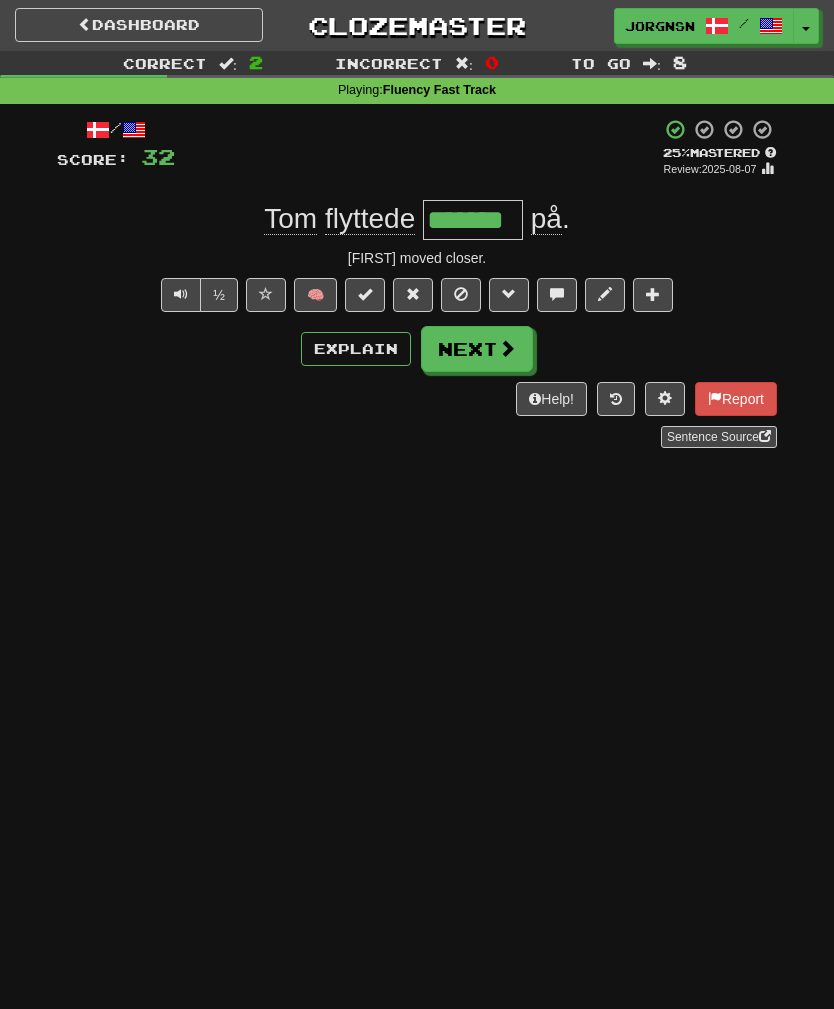 click on "Next" at bounding box center [477, 349] 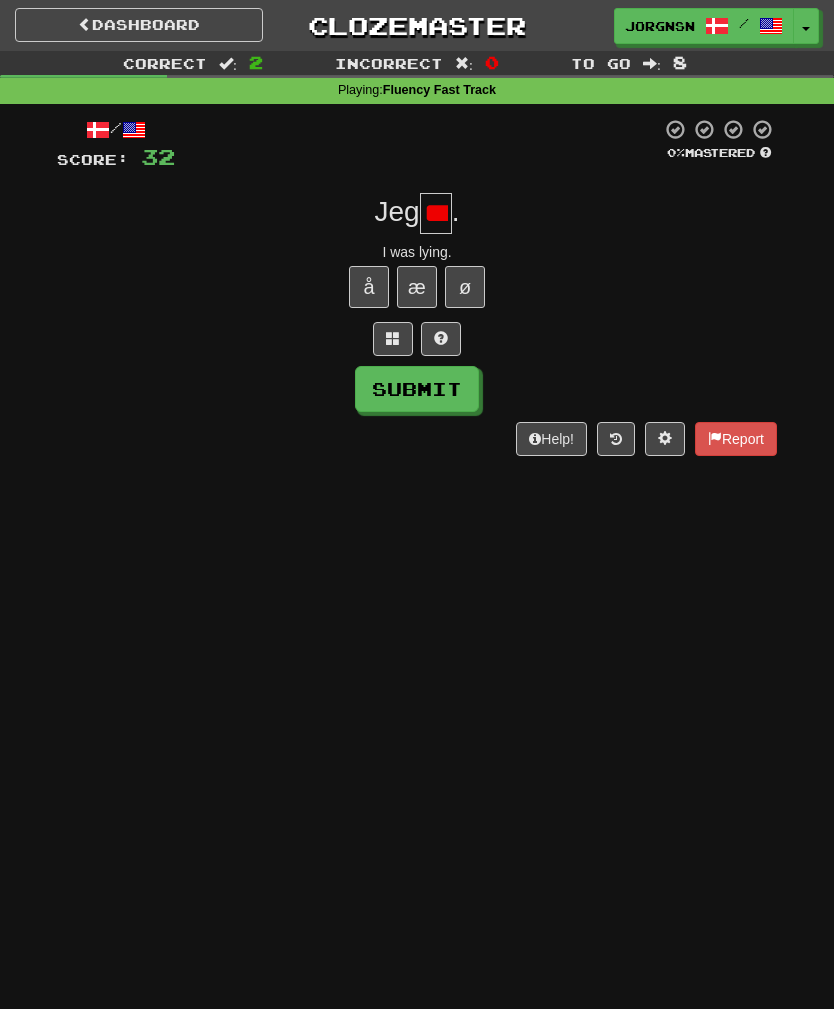 click on "Submit" at bounding box center (417, 389) 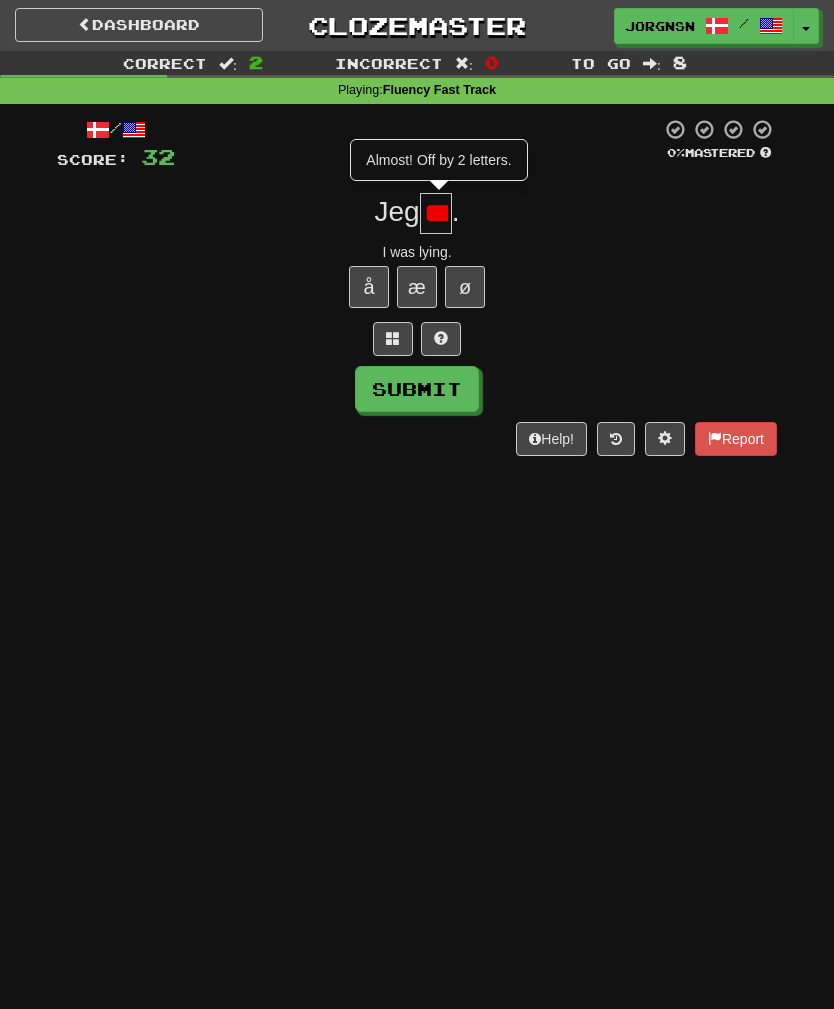 click on "***" at bounding box center [436, 213] 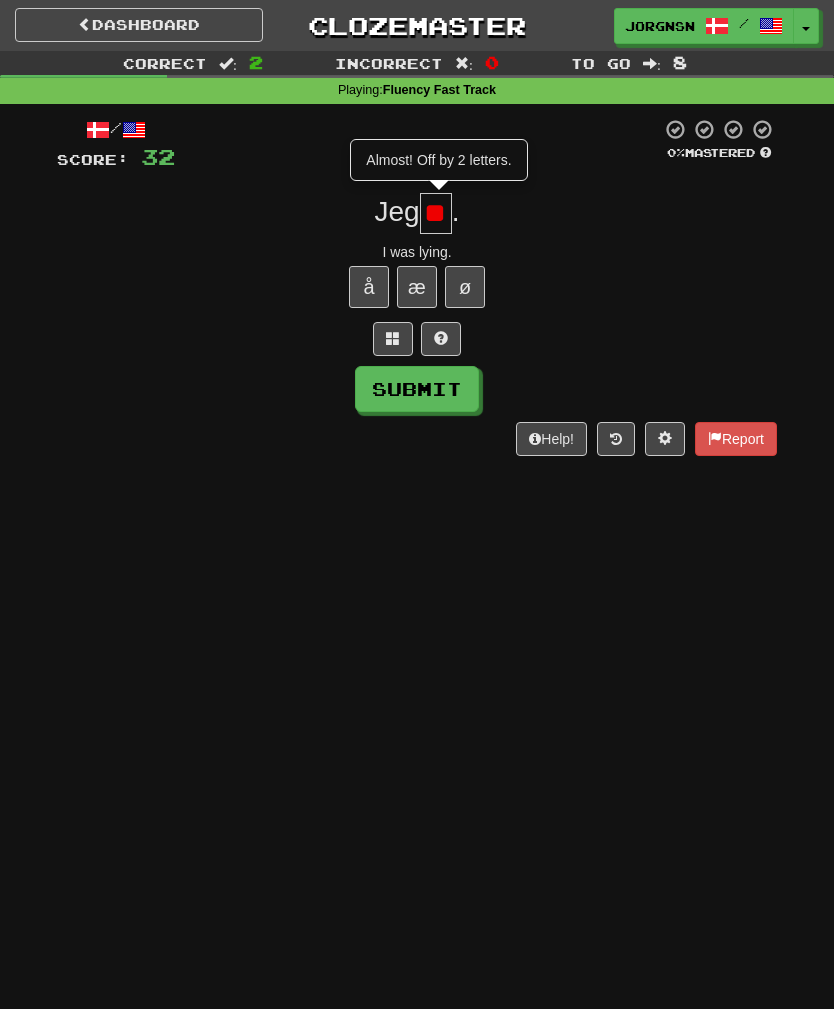 type on "**" 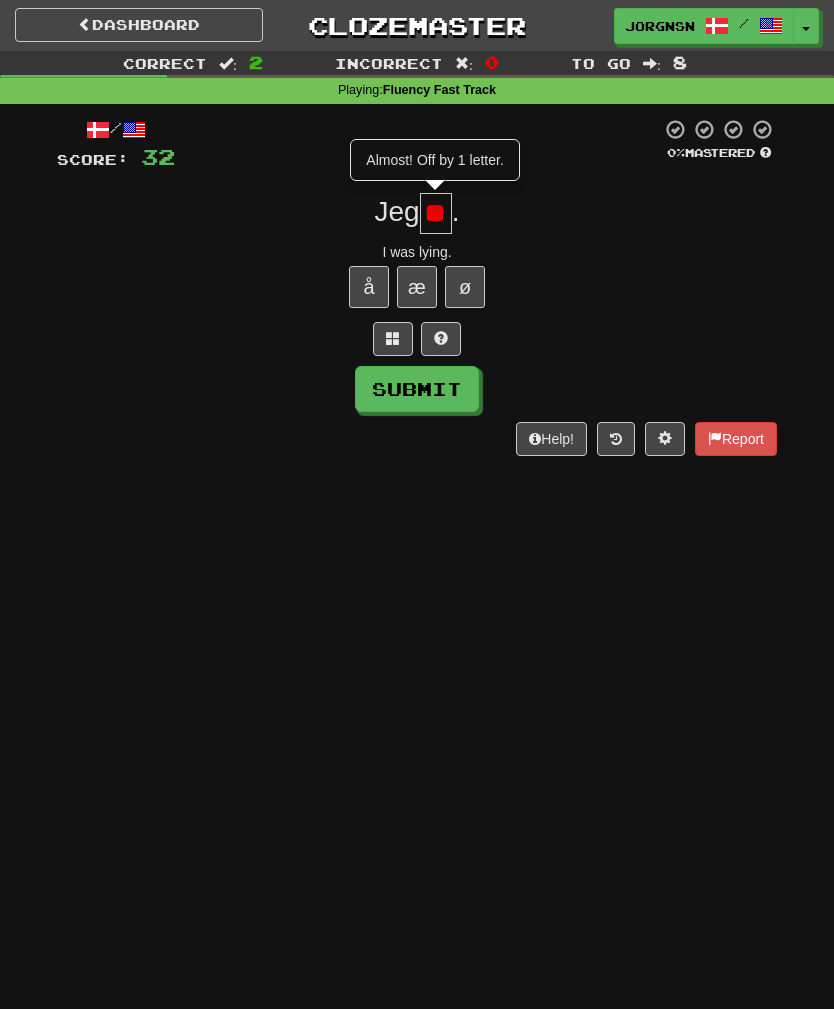 click on "Dashboard
Clozemaster
[USERNAME]
/
Toggle Dropdown
Dashboard
Leaderboard
Activity Feed
Notifications
Profile
Discussions
Dansk
/
English
Streak:
90
Review:
35
Points Today: 128
Languages
Account
Logout
[USERNAME]
/
Toggle Dropdown
Dashboard
Leaderboard
Activity Feed
Notifications
Profile
Discussions
Dansk
/
English
Streak:
90
Review:
35
Points Today: 128
Languages
Account
Logout
clozemaster
Correct   :   2 Incorrect   :   0 To go   :   8 Playing :  Fluency Fast Track  /  Score:   32 0 %  Mastered Jeg  ** Almost! Off by 1 letter. . I was lying. å æ ø Submit  Help!  Report" at bounding box center (417, 504) 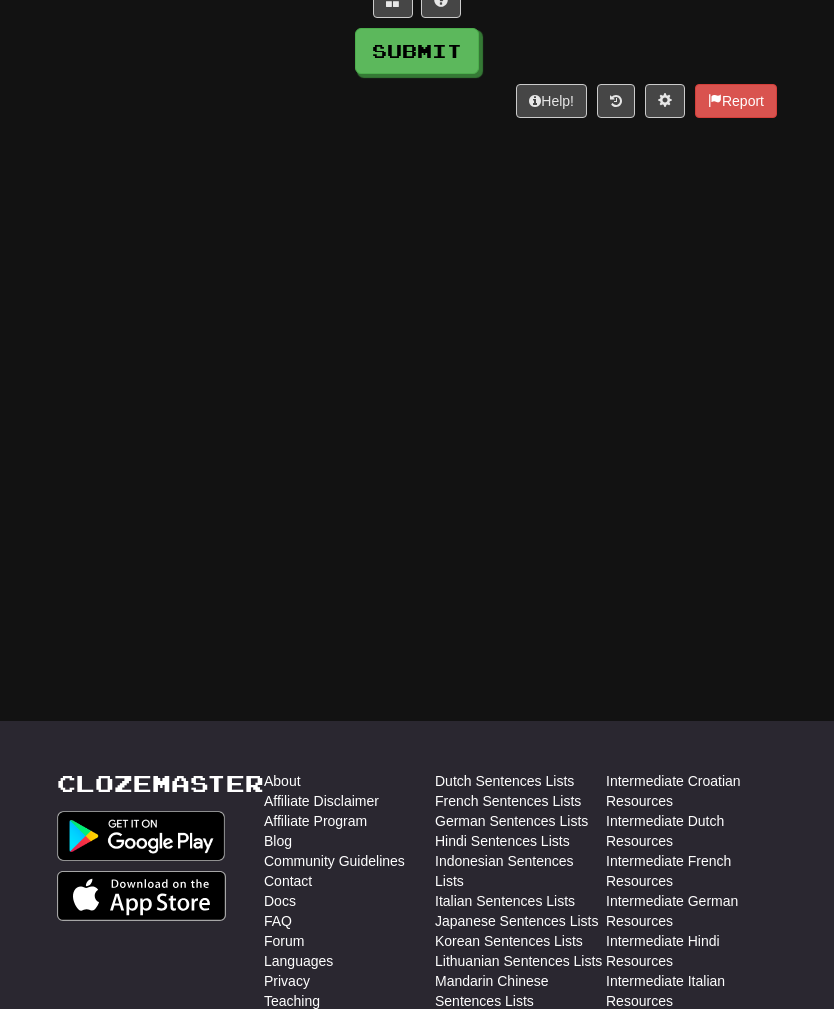 scroll, scrollTop: 338, scrollLeft: 0, axis: vertical 